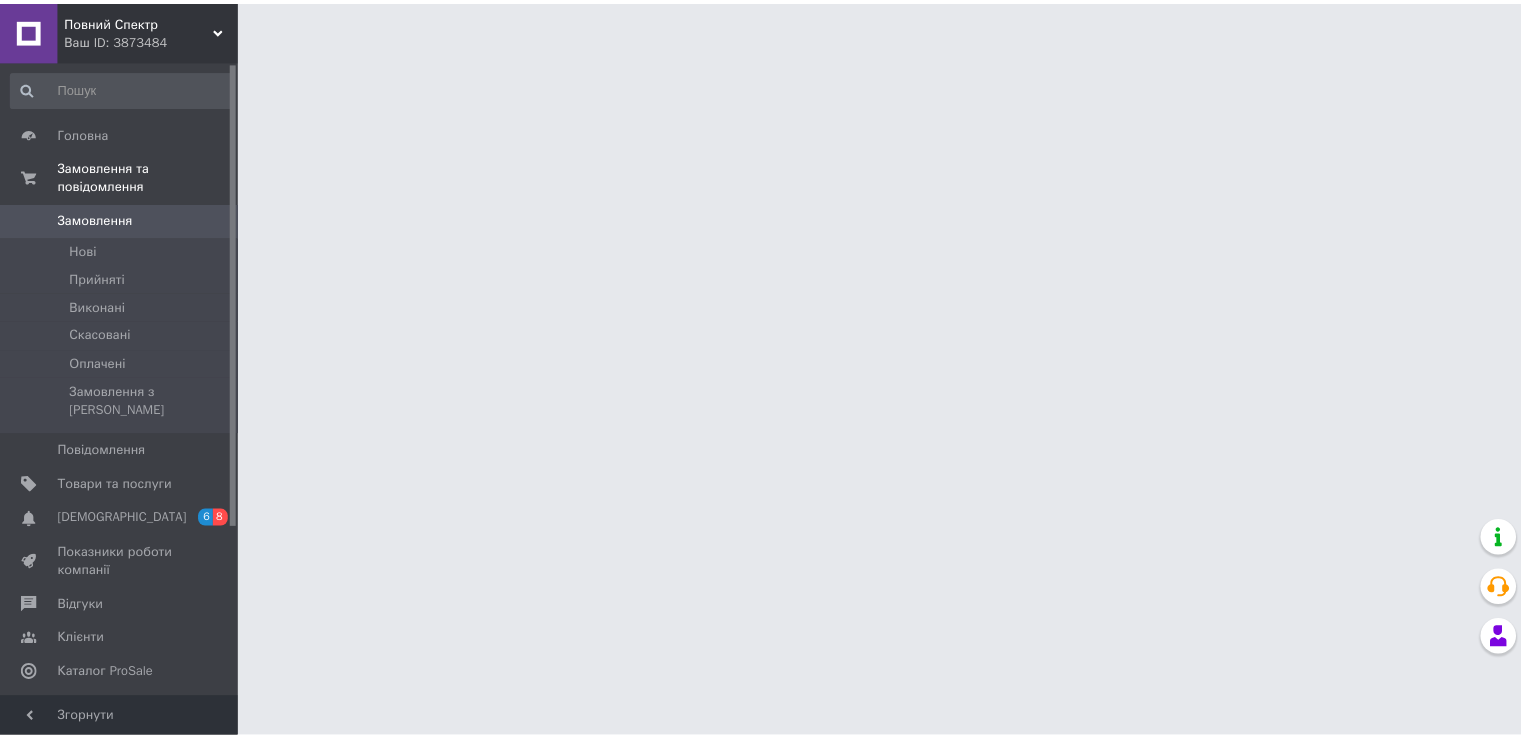 scroll, scrollTop: 0, scrollLeft: 0, axis: both 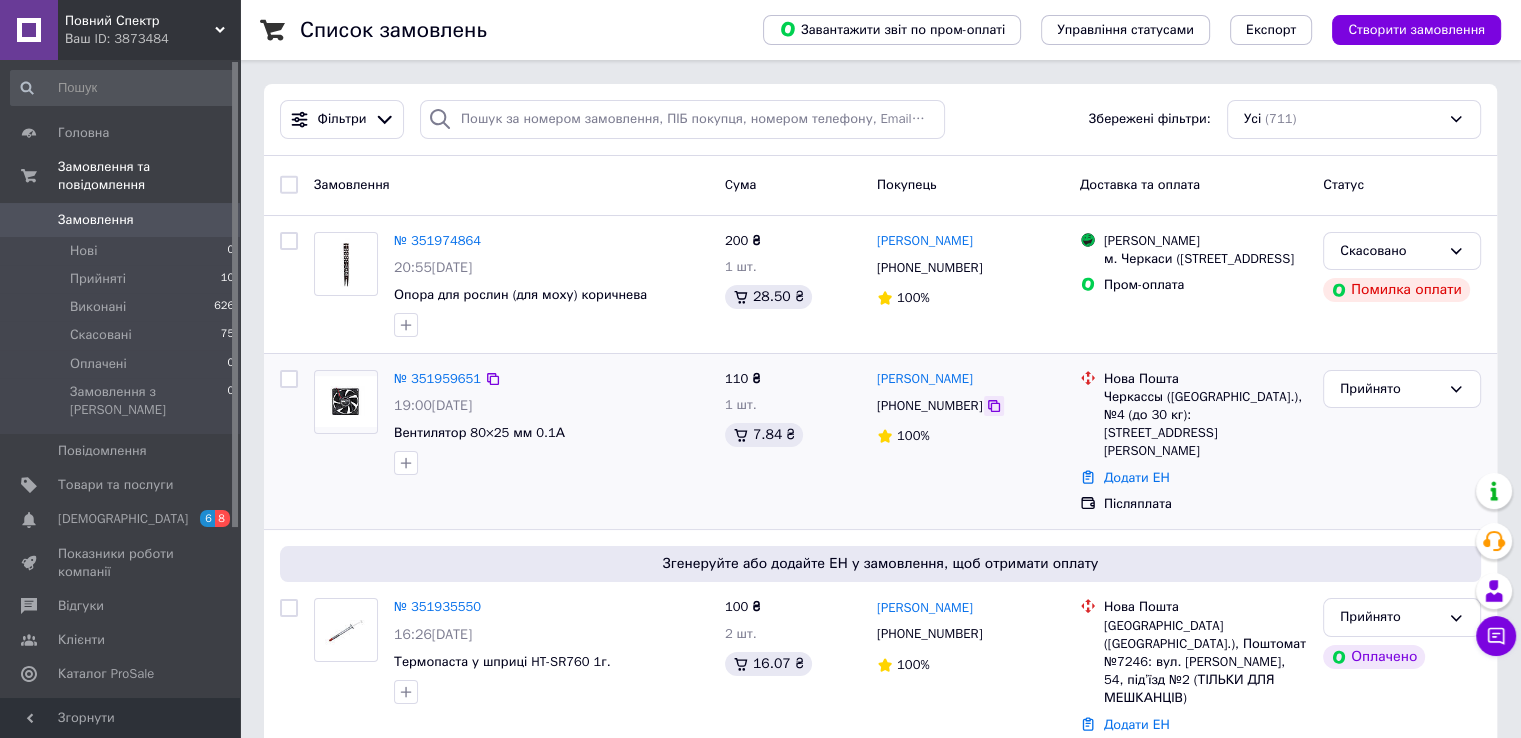 click 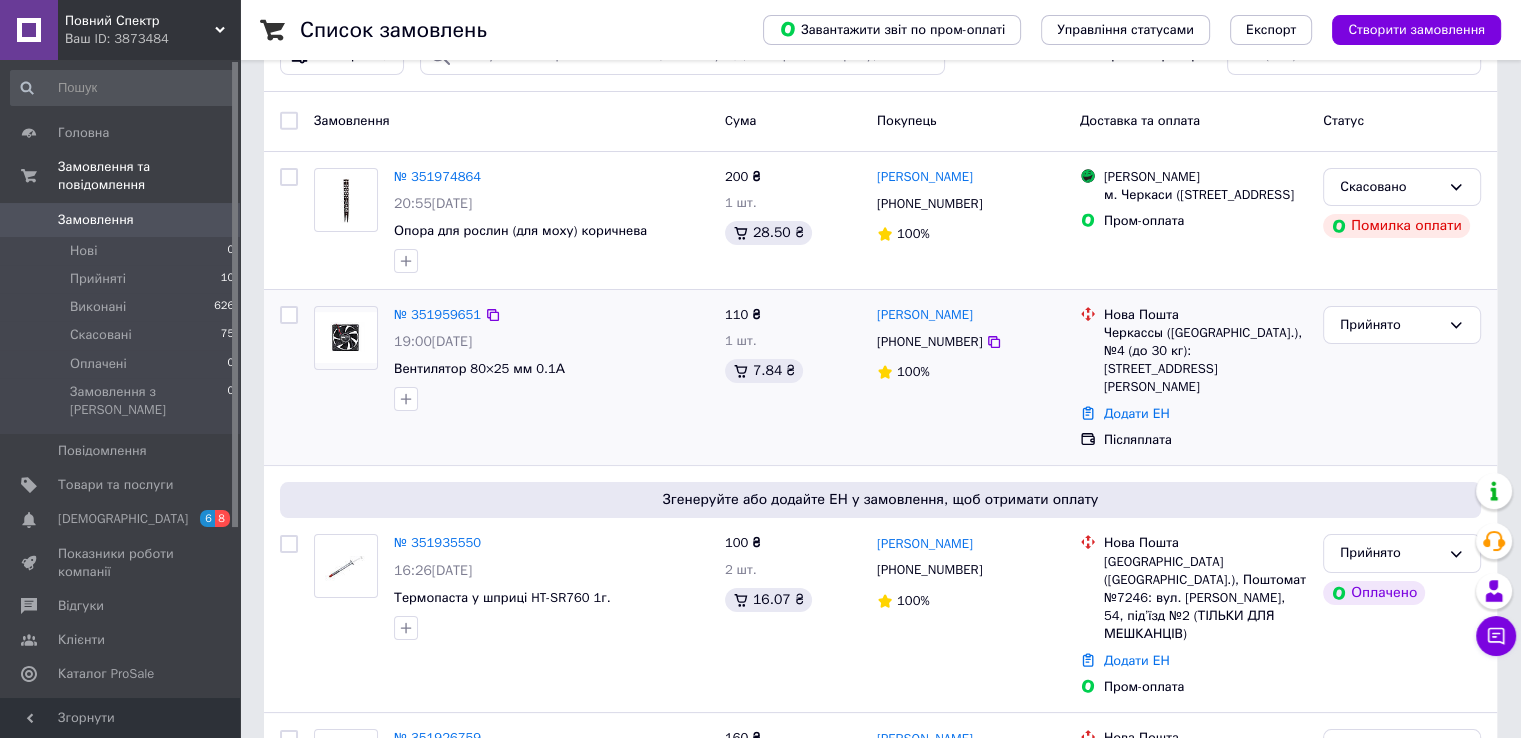 scroll, scrollTop: 100, scrollLeft: 0, axis: vertical 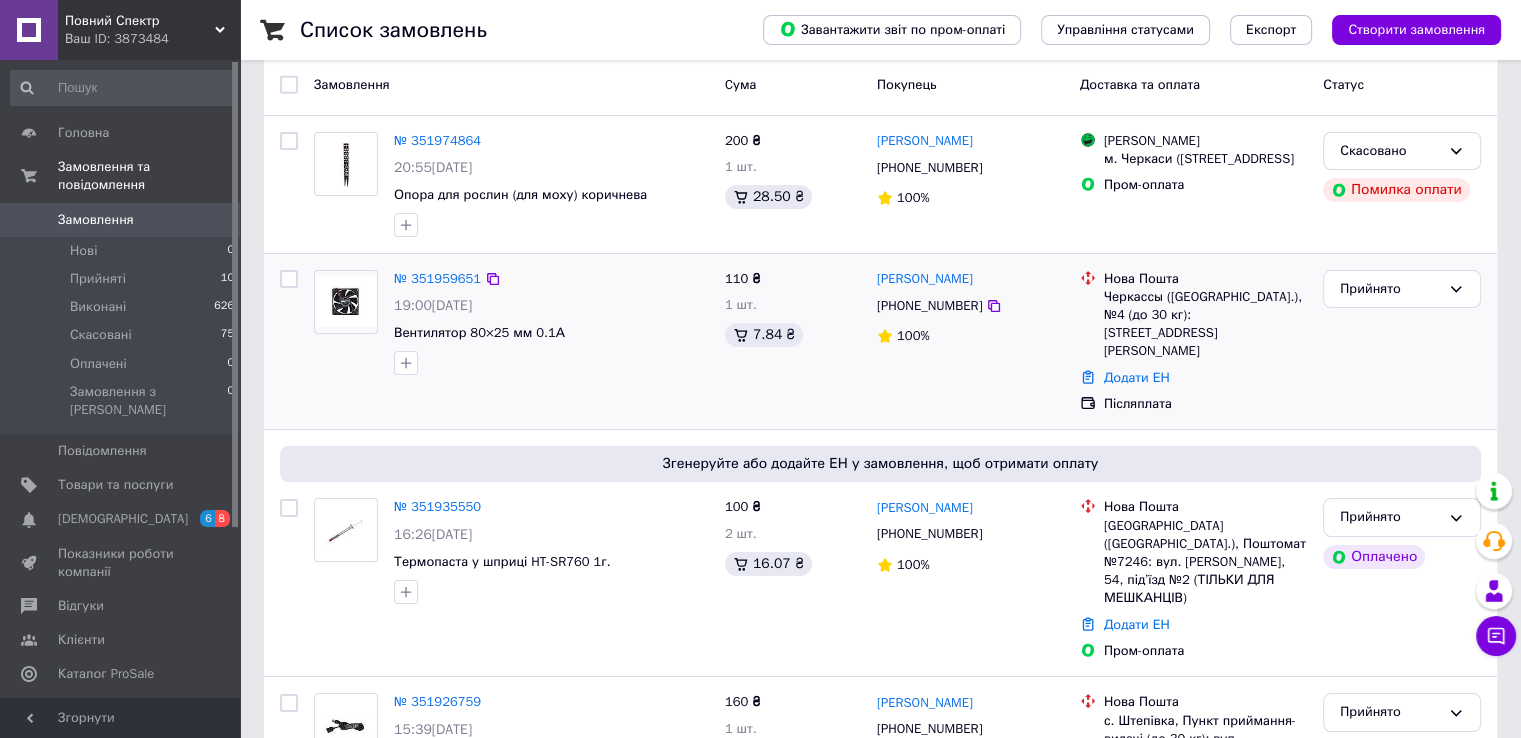 click on "№ 351959651" at bounding box center (437, 279) 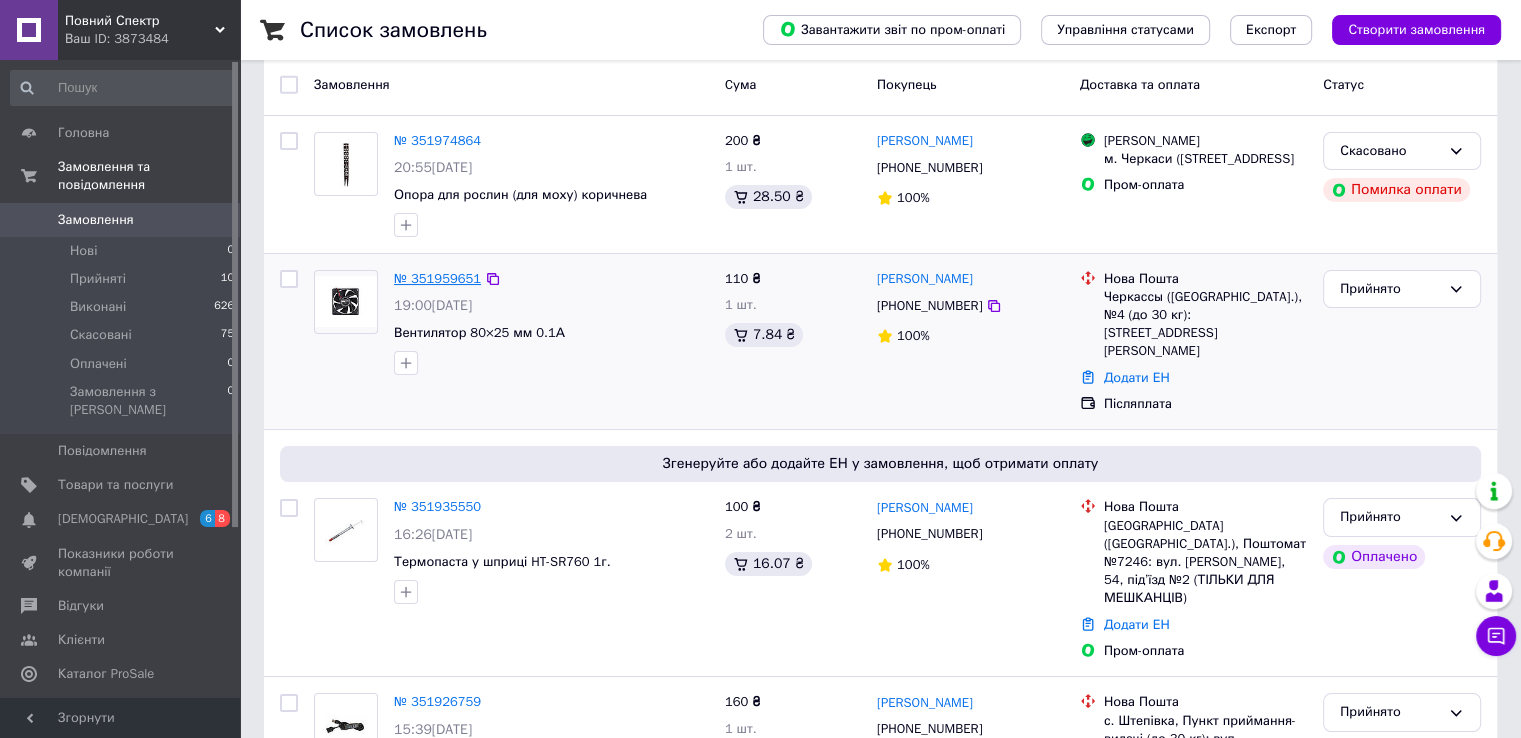 click on "№ 351959651" at bounding box center (437, 278) 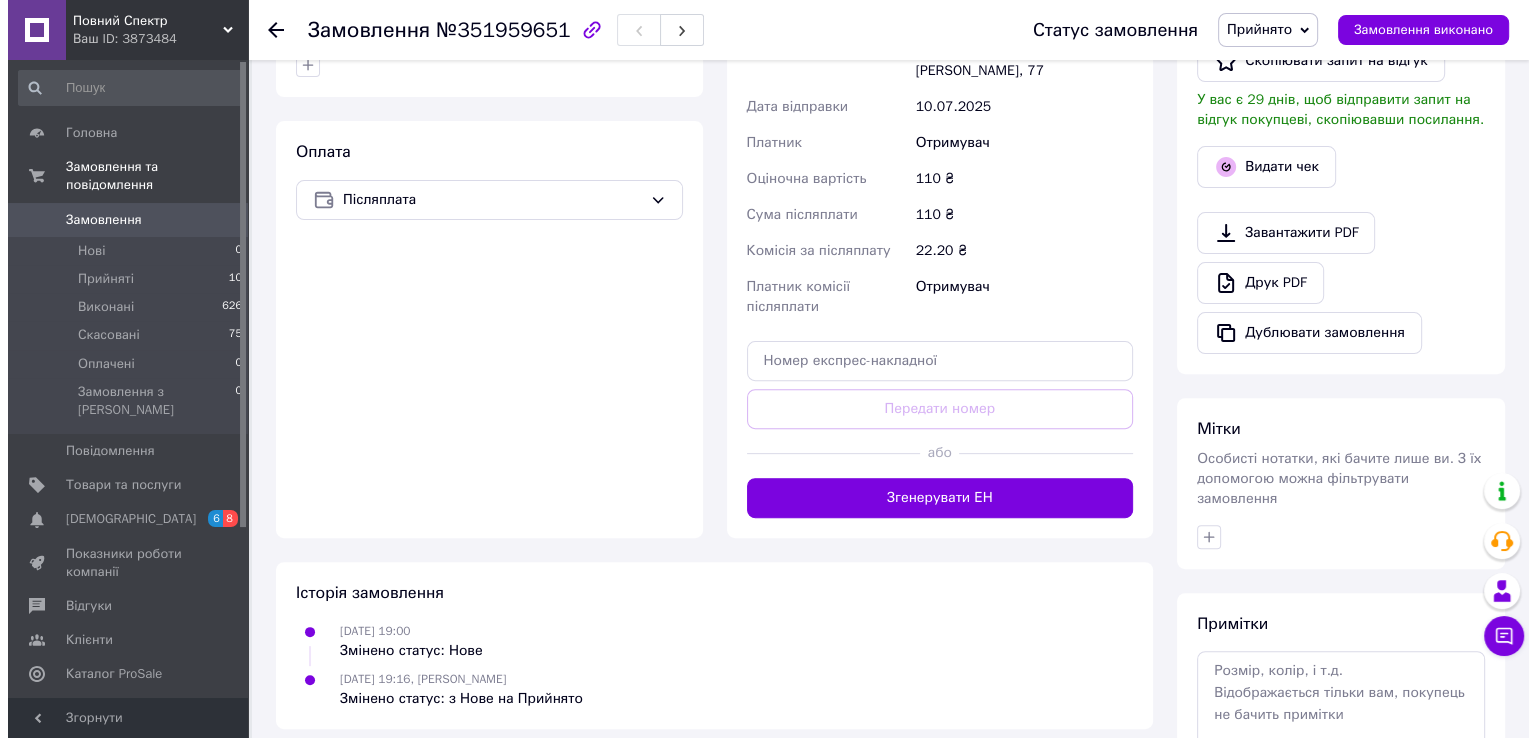 scroll, scrollTop: 600, scrollLeft: 0, axis: vertical 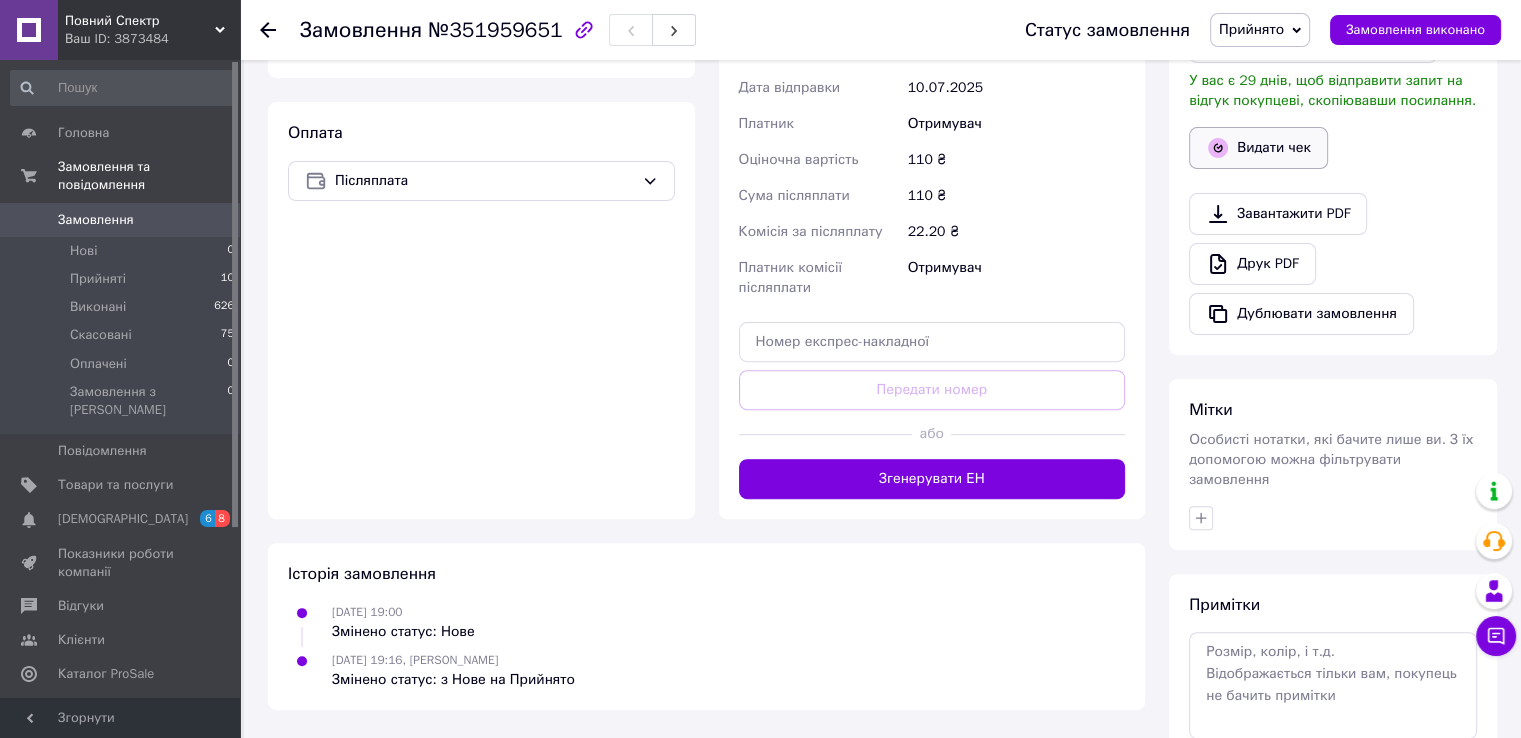click on "Видати чек" at bounding box center [1258, 148] 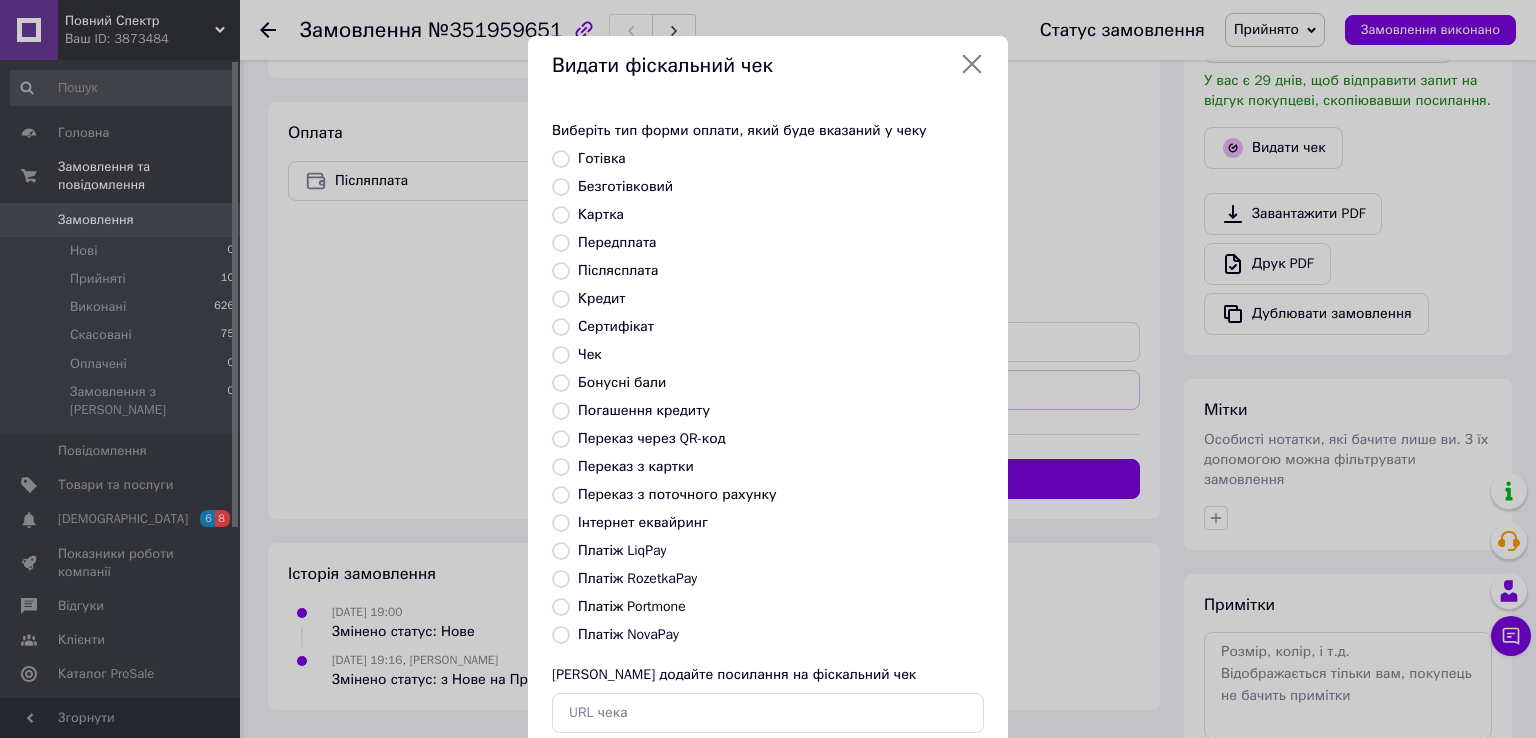 click on "Виберіть тип форми оплати, який буде вказаний у чеку Готівка Безготівковий Картка Передплата Післясплата Кредит Сертифікат Чек Бонусні бали Погашення кредиту Переказ через QR-код Переказ з картки Переказ з поточного рахунку Інтернет еквайринг Платіж LiqPay Платіж RozetkaPay Платіж Portmone Платіж NovaPay Або додайте посилання на фіскальний чек" at bounding box center (768, 427) 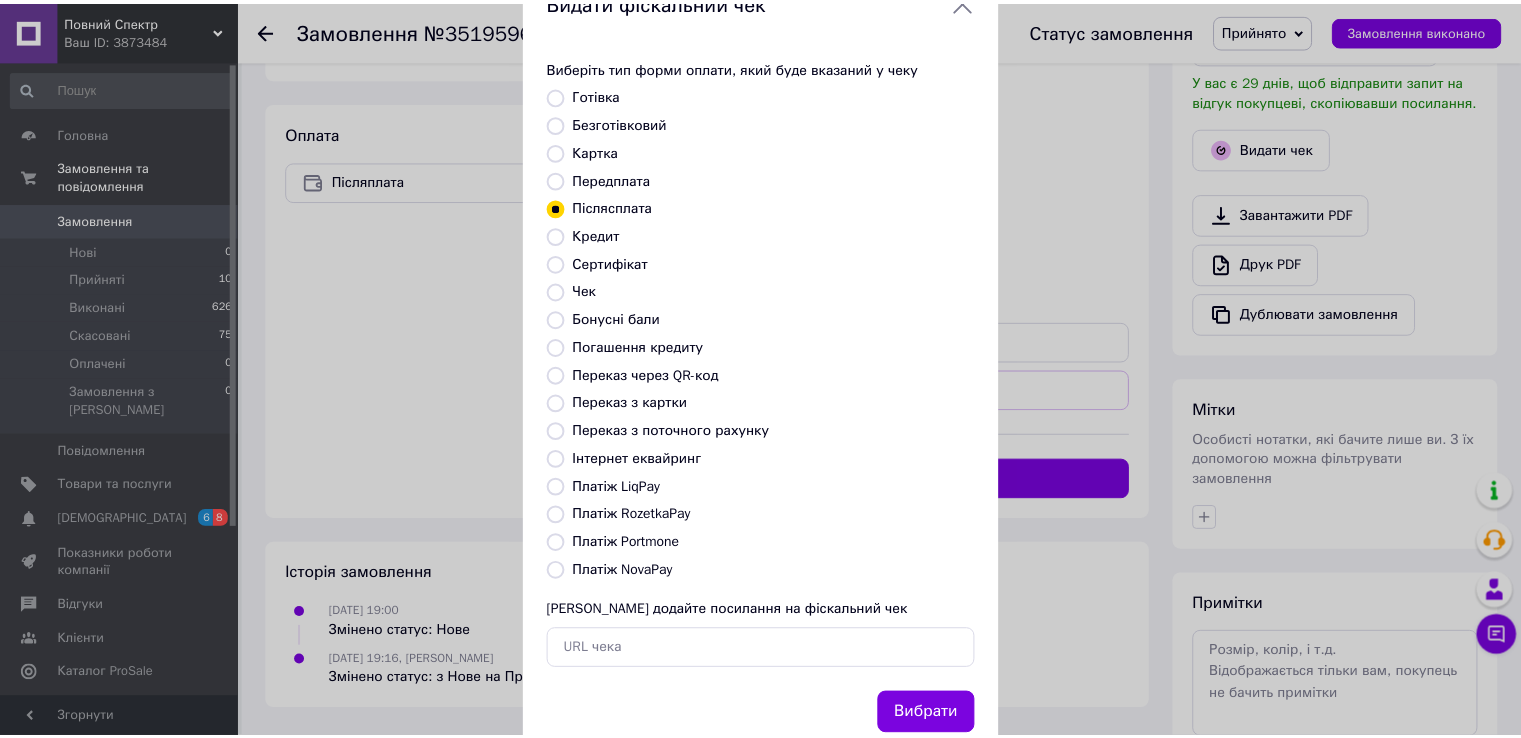 scroll, scrollTop: 120, scrollLeft: 0, axis: vertical 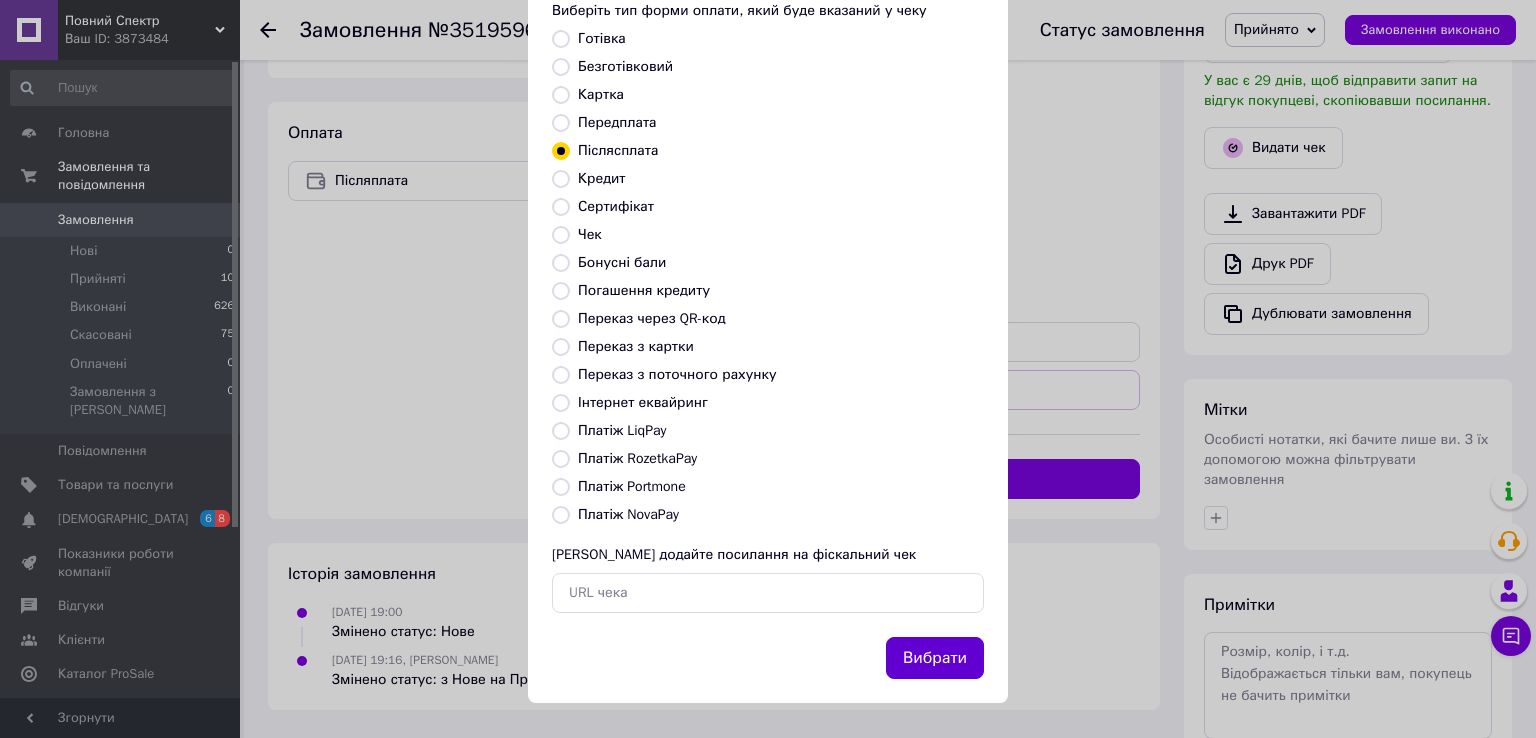 click on "Вибрати" at bounding box center (935, 658) 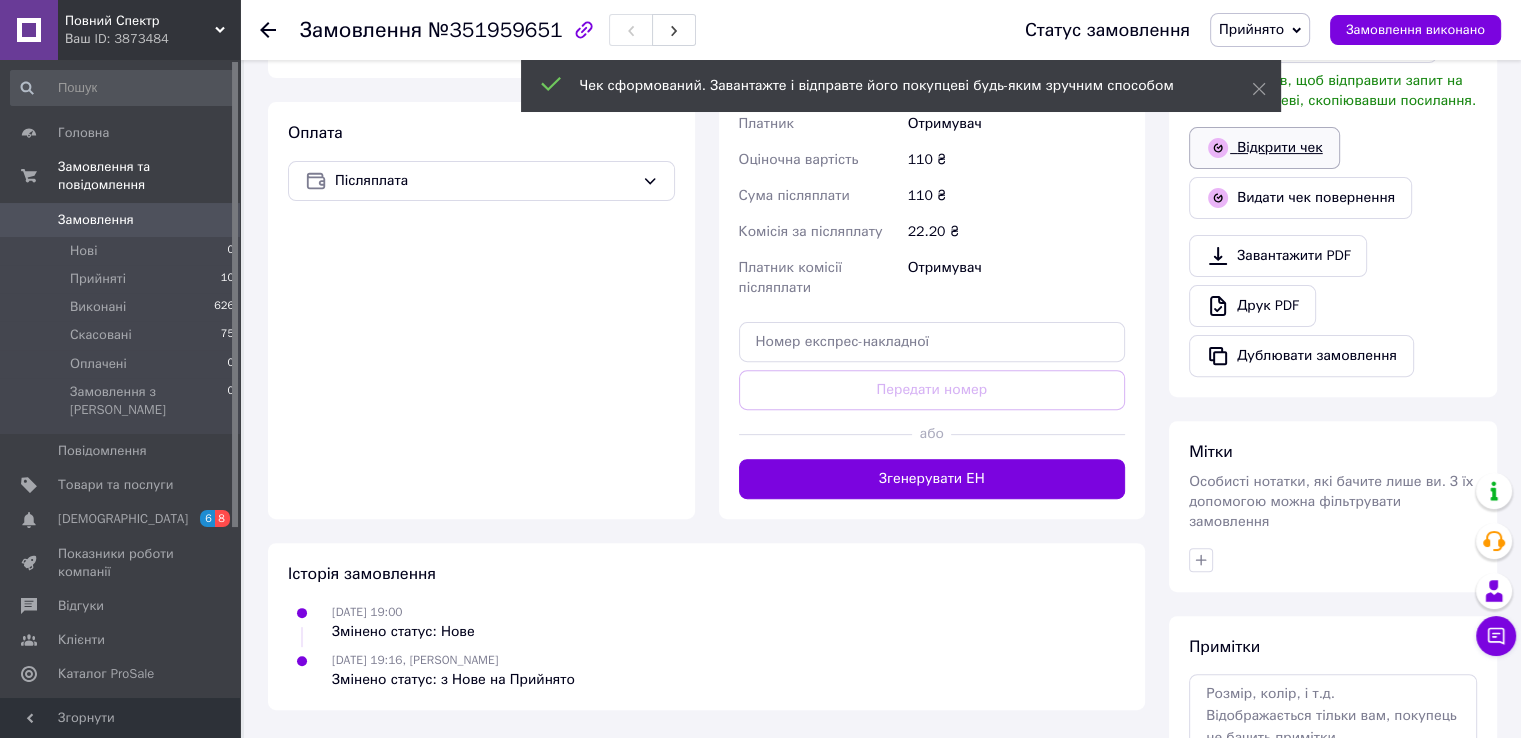 click on "Відкрити чек" at bounding box center [1264, 148] 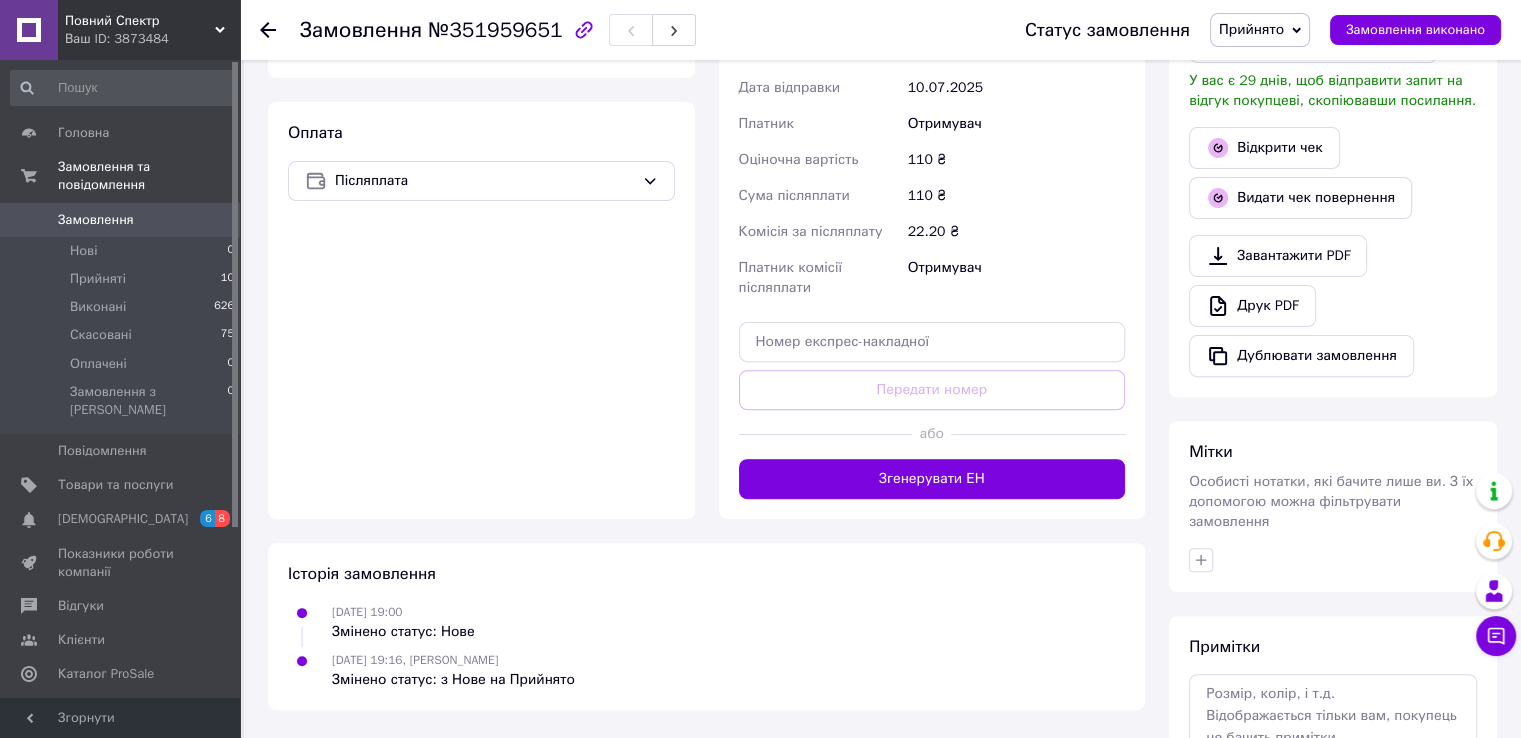 click on "Оплата Післяплата" at bounding box center (481, 310) 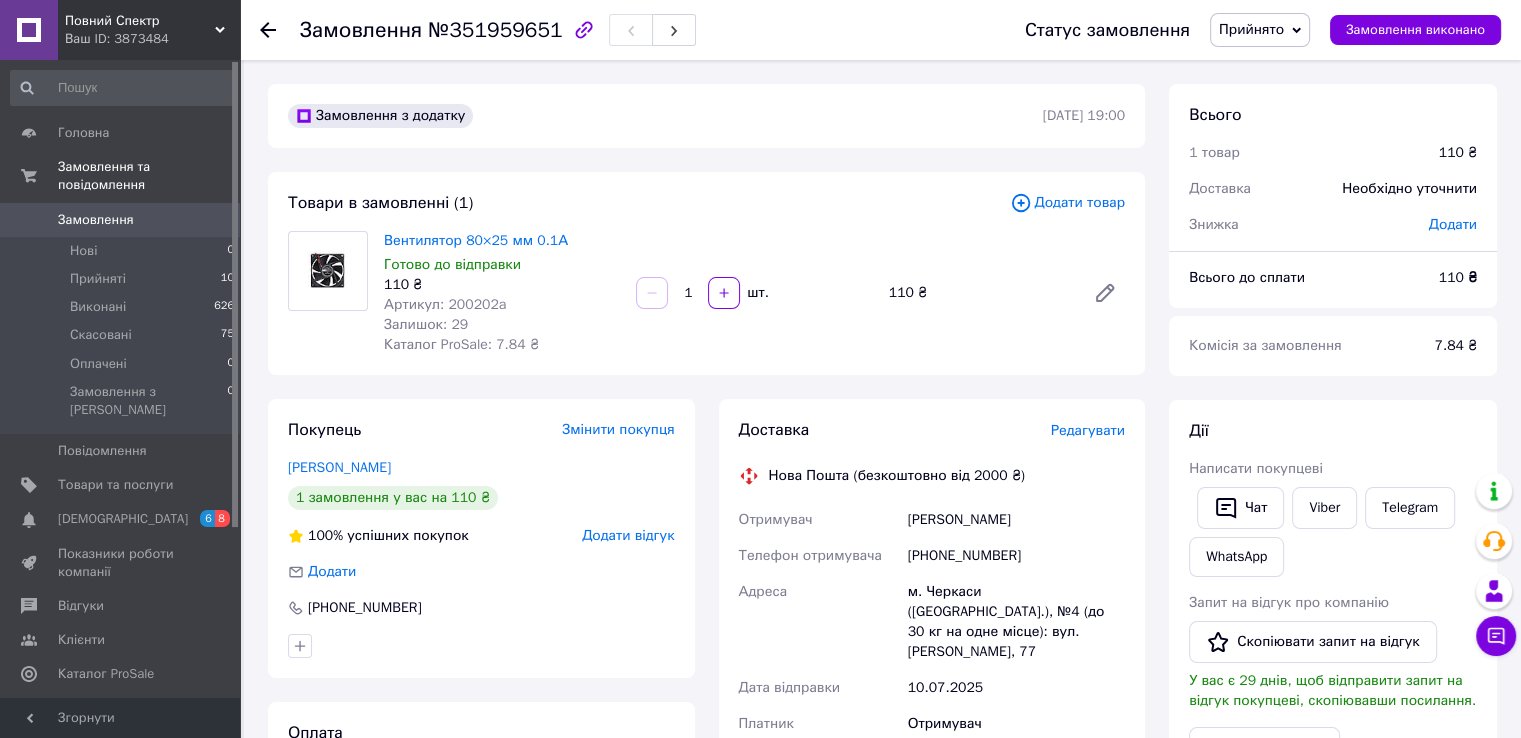 click on "Замовлення" at bounding box center [96, 220] 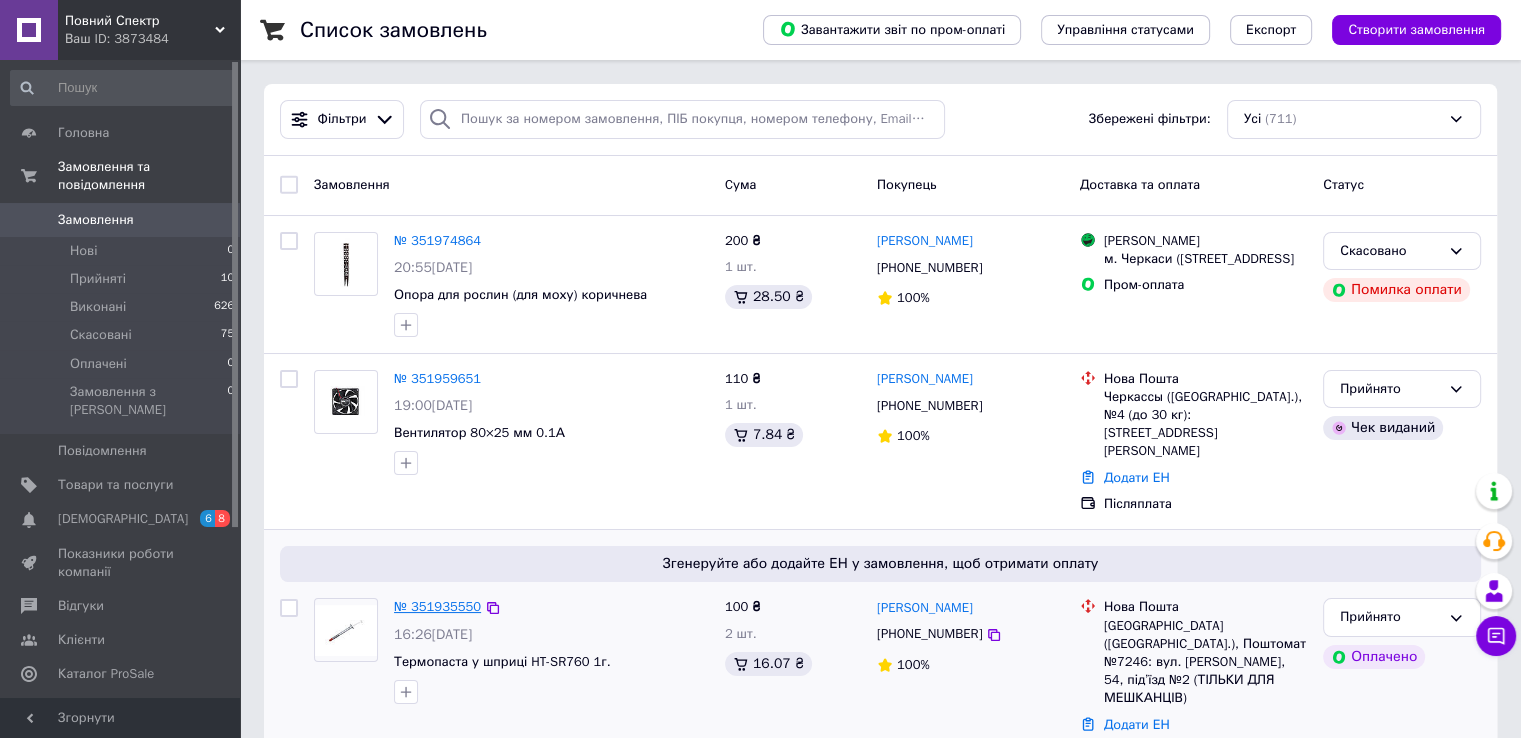 click on "№ 351935550" at bounding box center [437, 606] 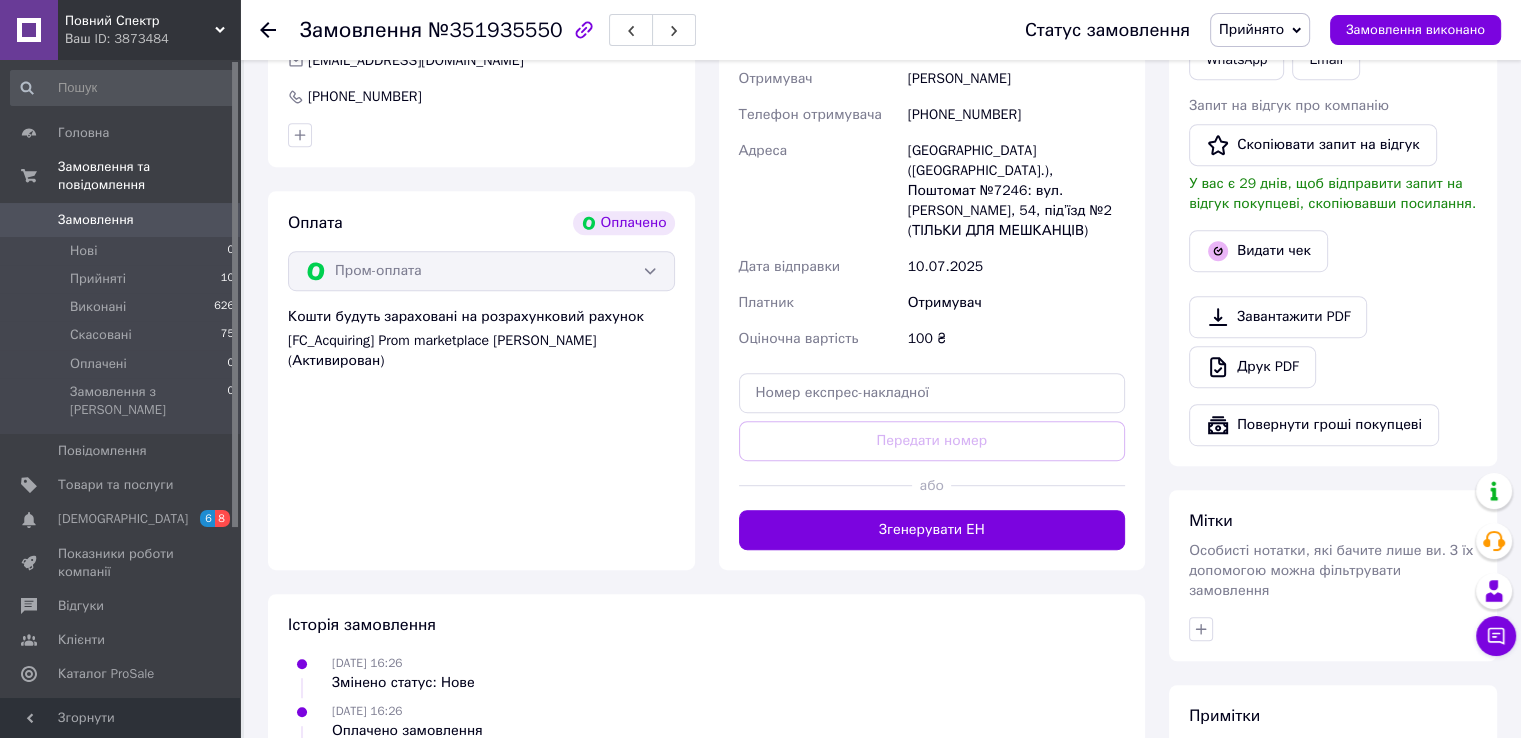 scroll, scrollTop: 1100, scrollLeft: 0, axis: vertical 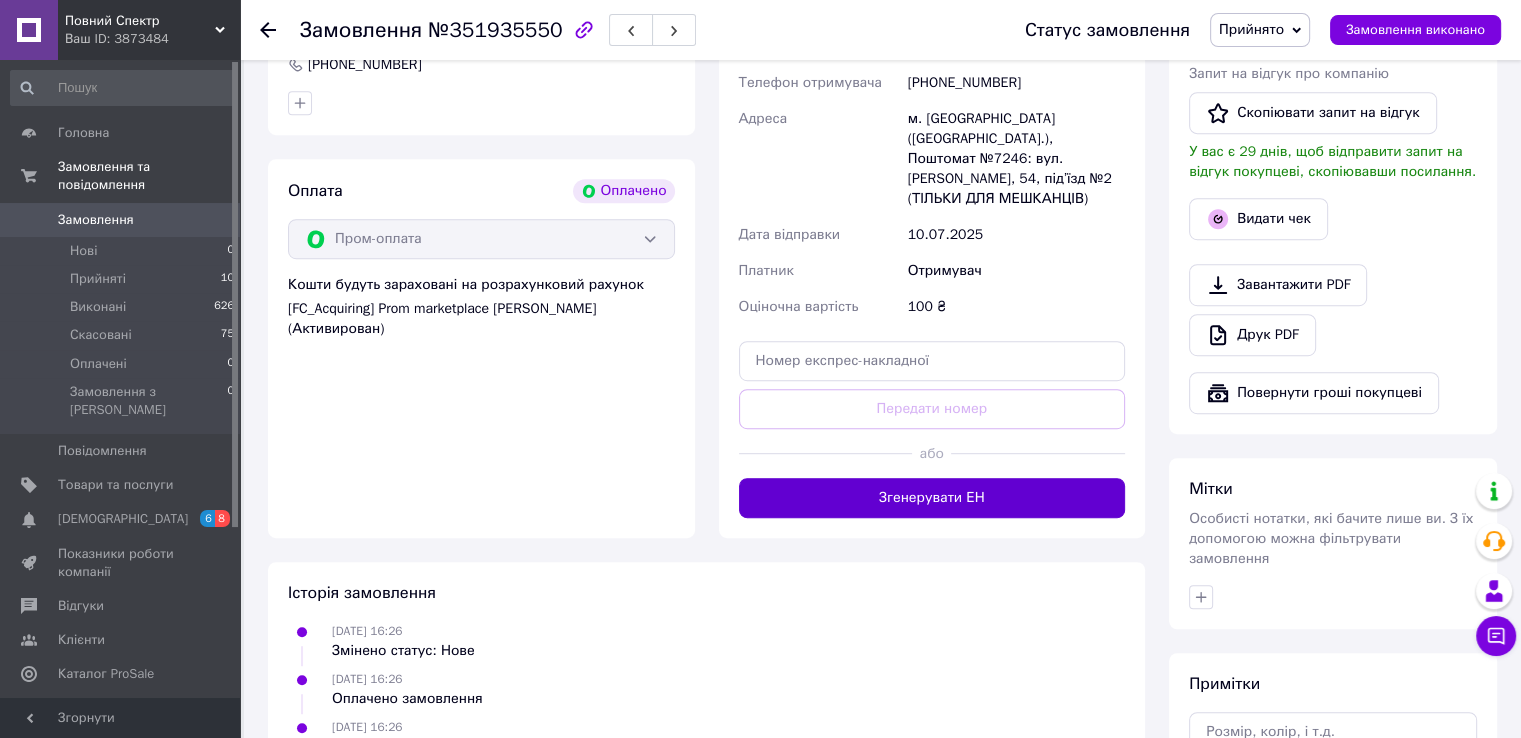 click on "Згенерувати ЕН" at bounding box center (932, 498) 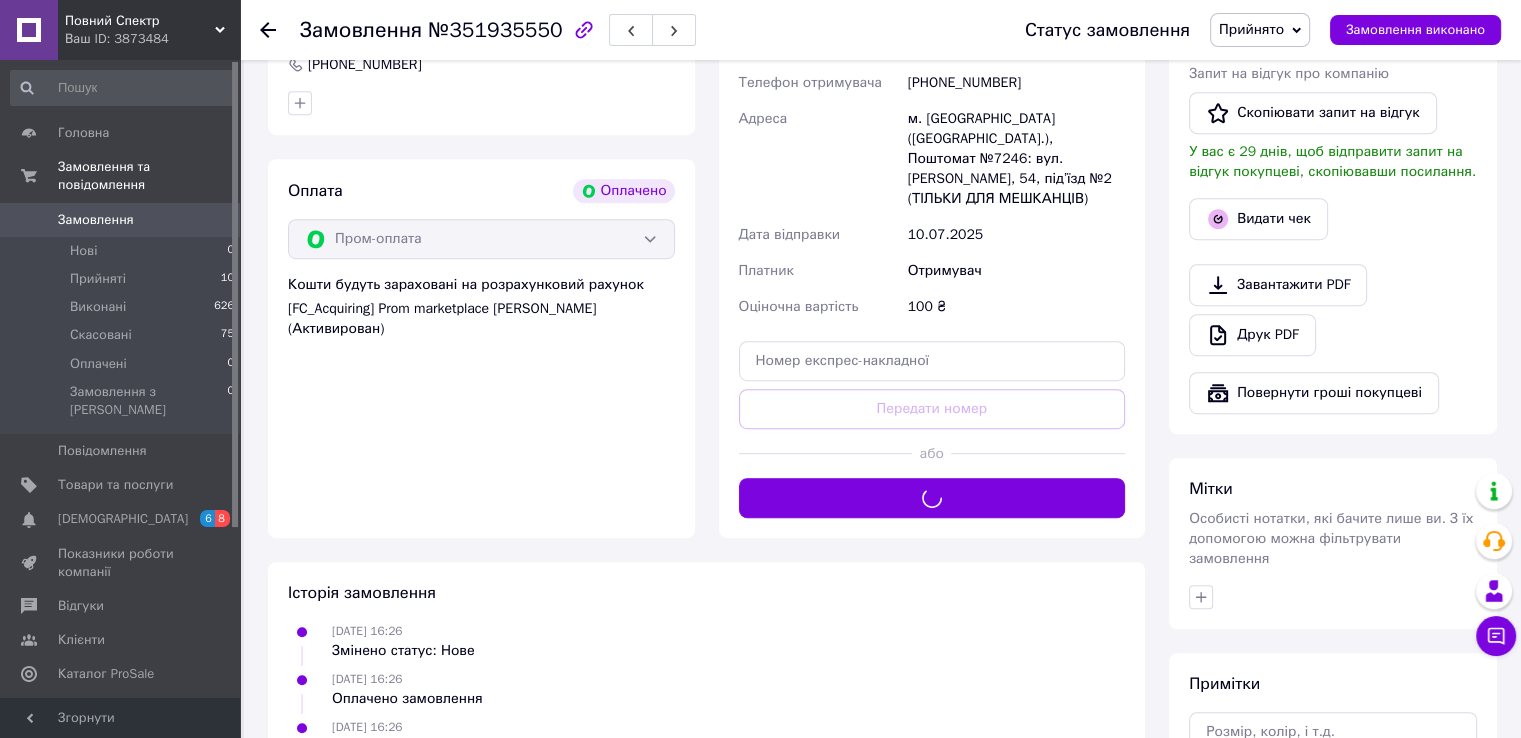 click on "№351935550" at bounding box center (495, 30) 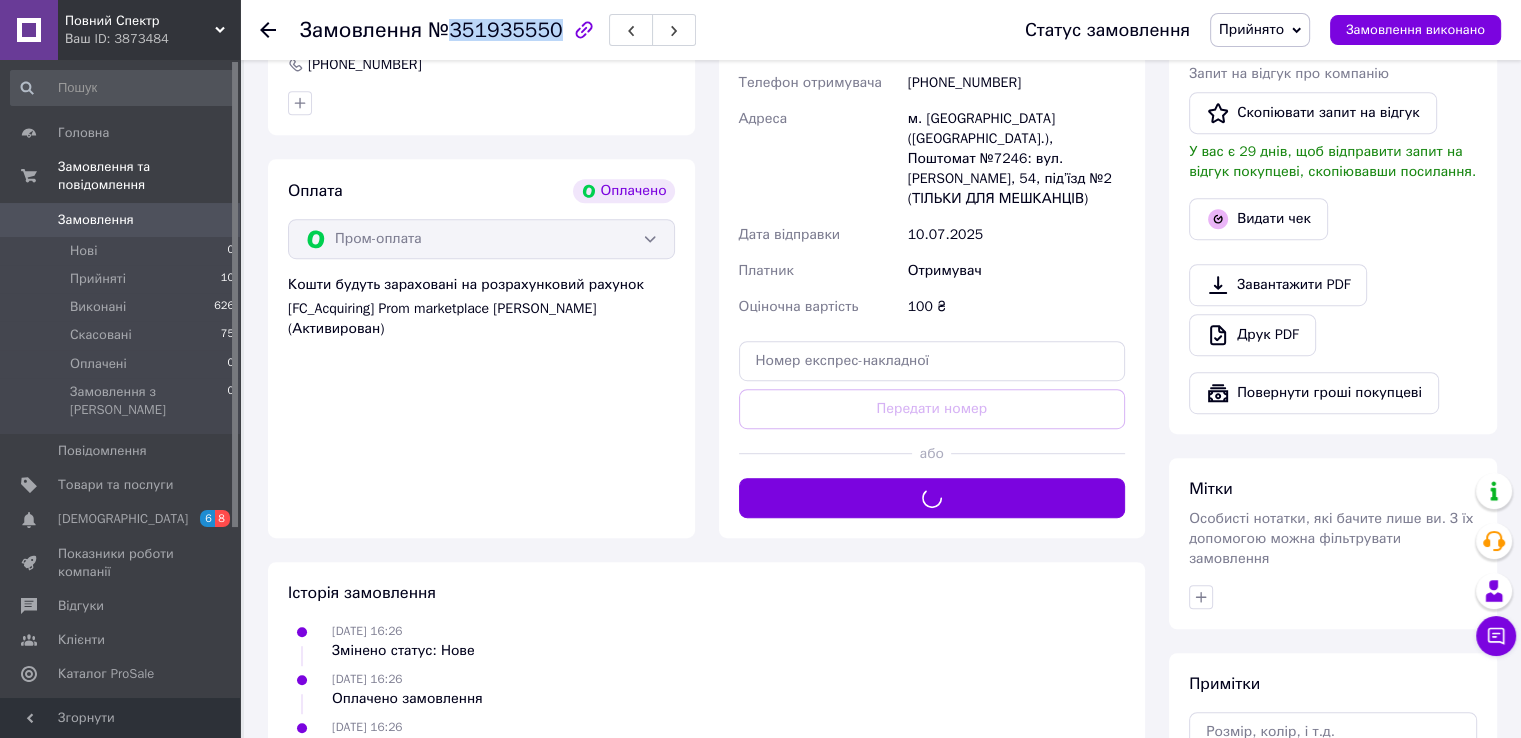 click on "№351935550" at bounding box center [495, 30] 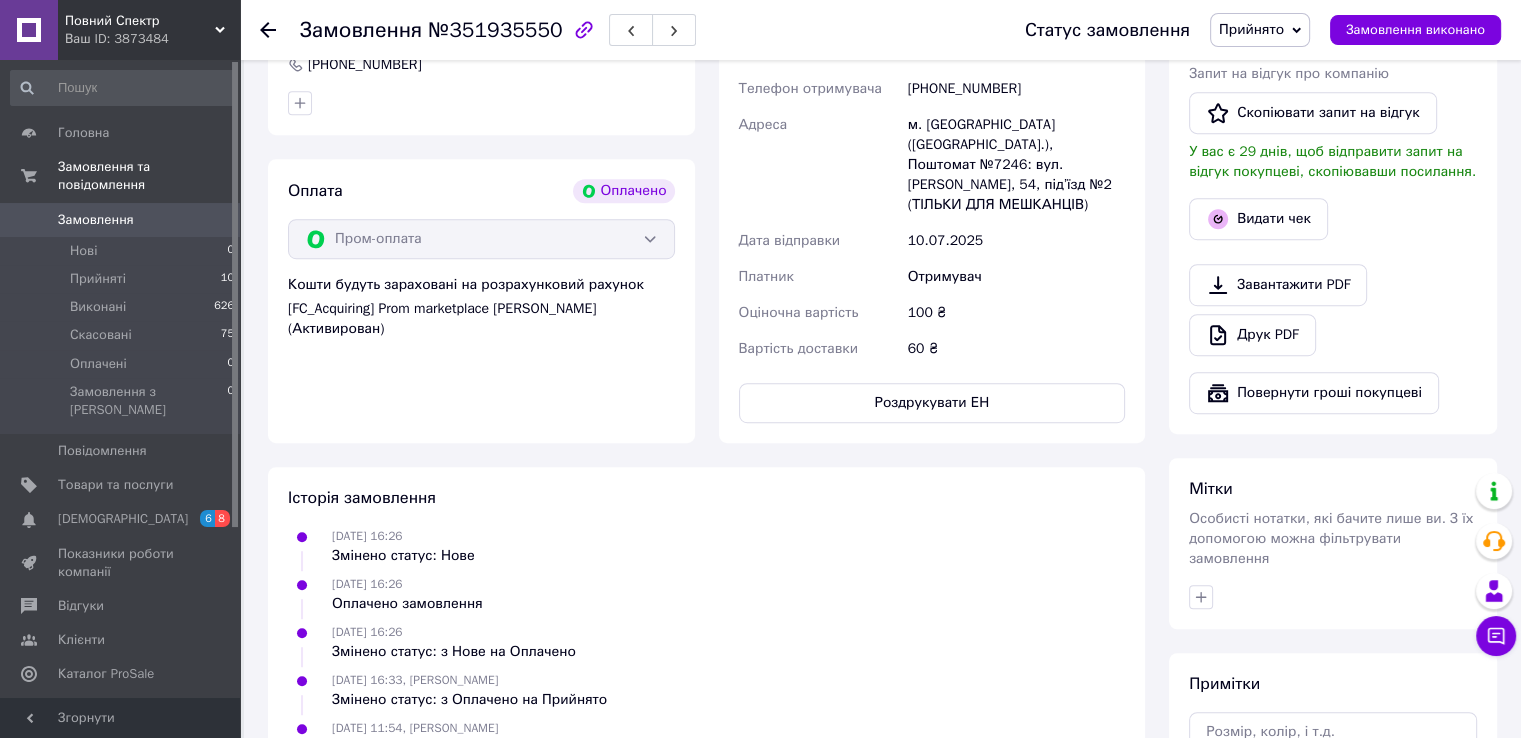 click 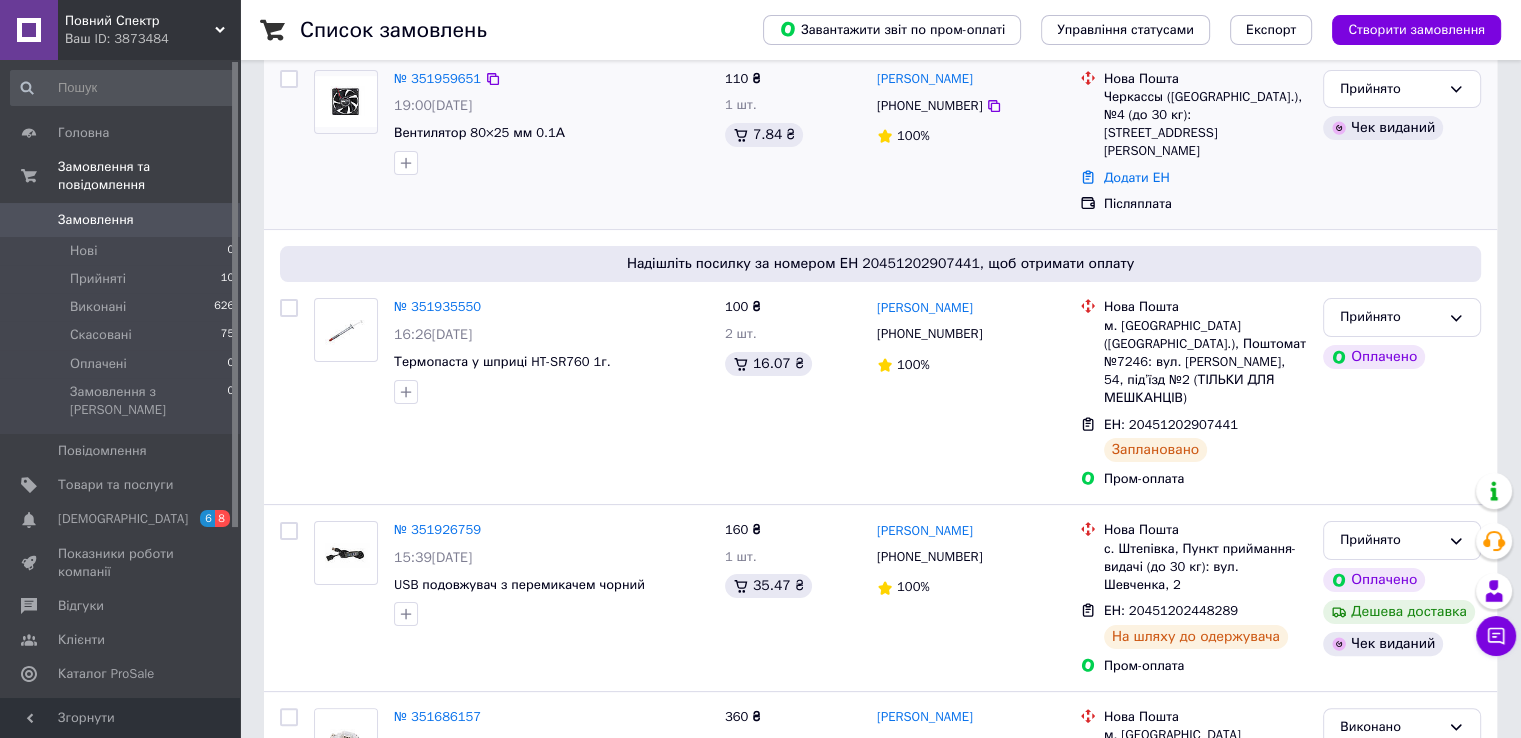 scroll, scrollTop: 0, scrollLeft: 0, axis: both 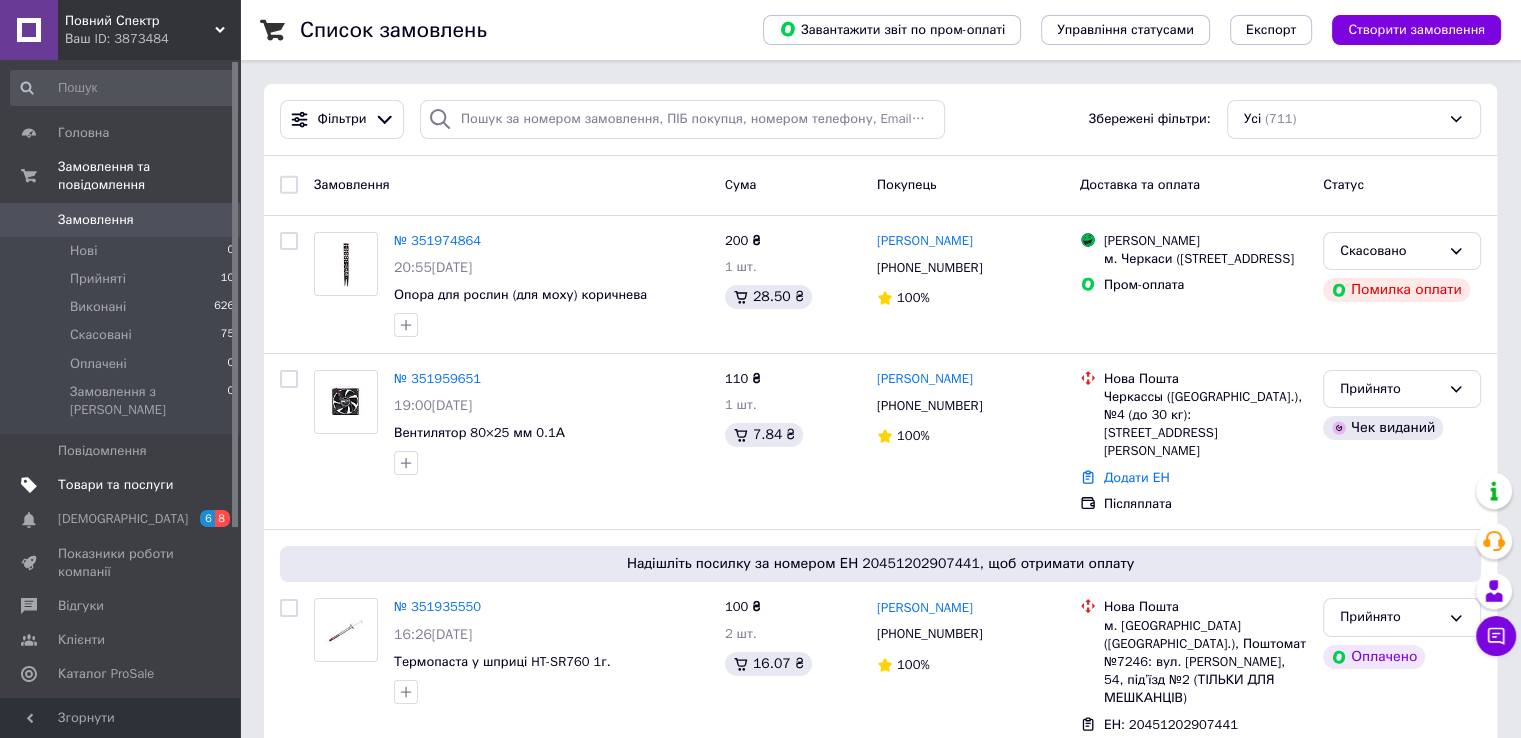 click on "Товари та послуги" at bounding box center [115, 485] 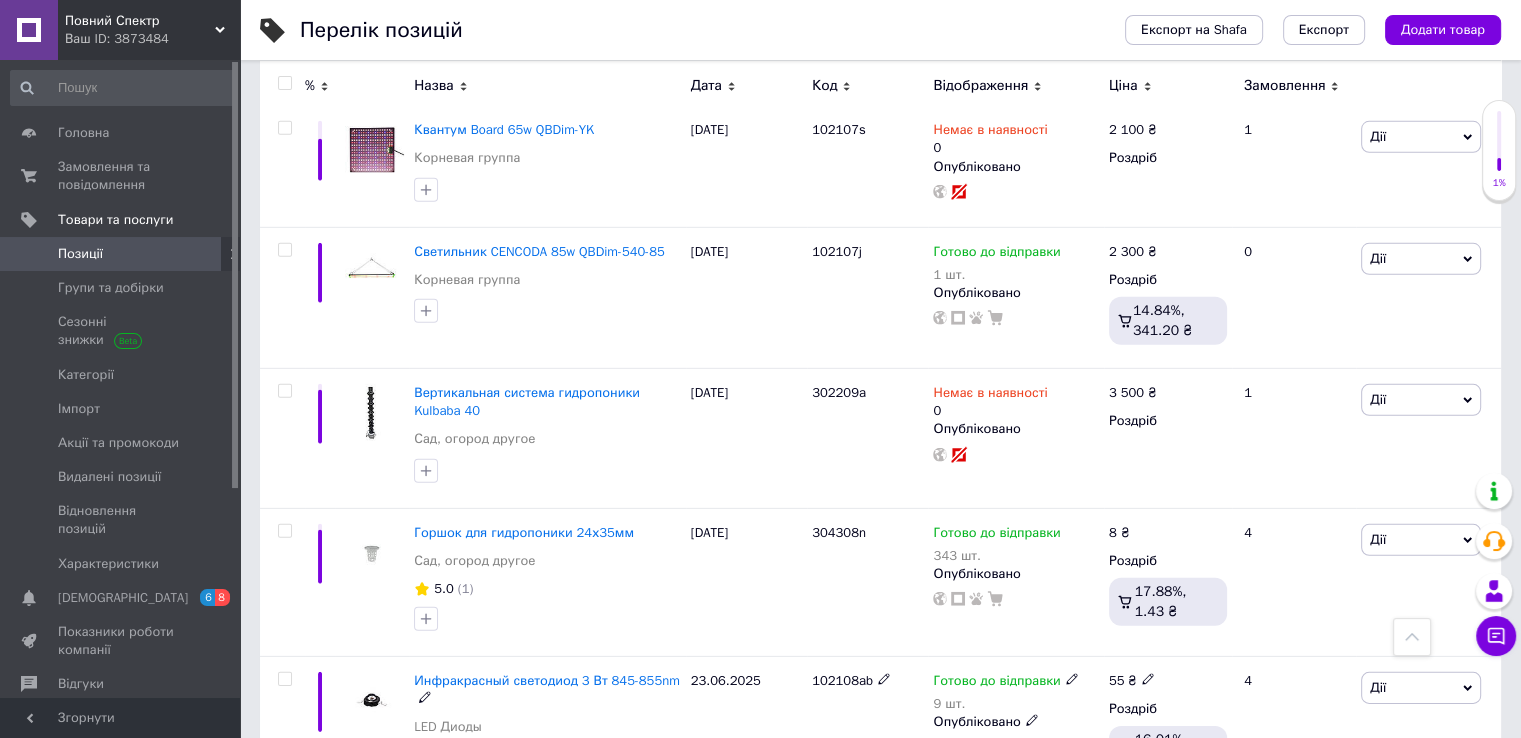 scroll, scrollTop: 13461, scrollLeft: 0, axis: vertical 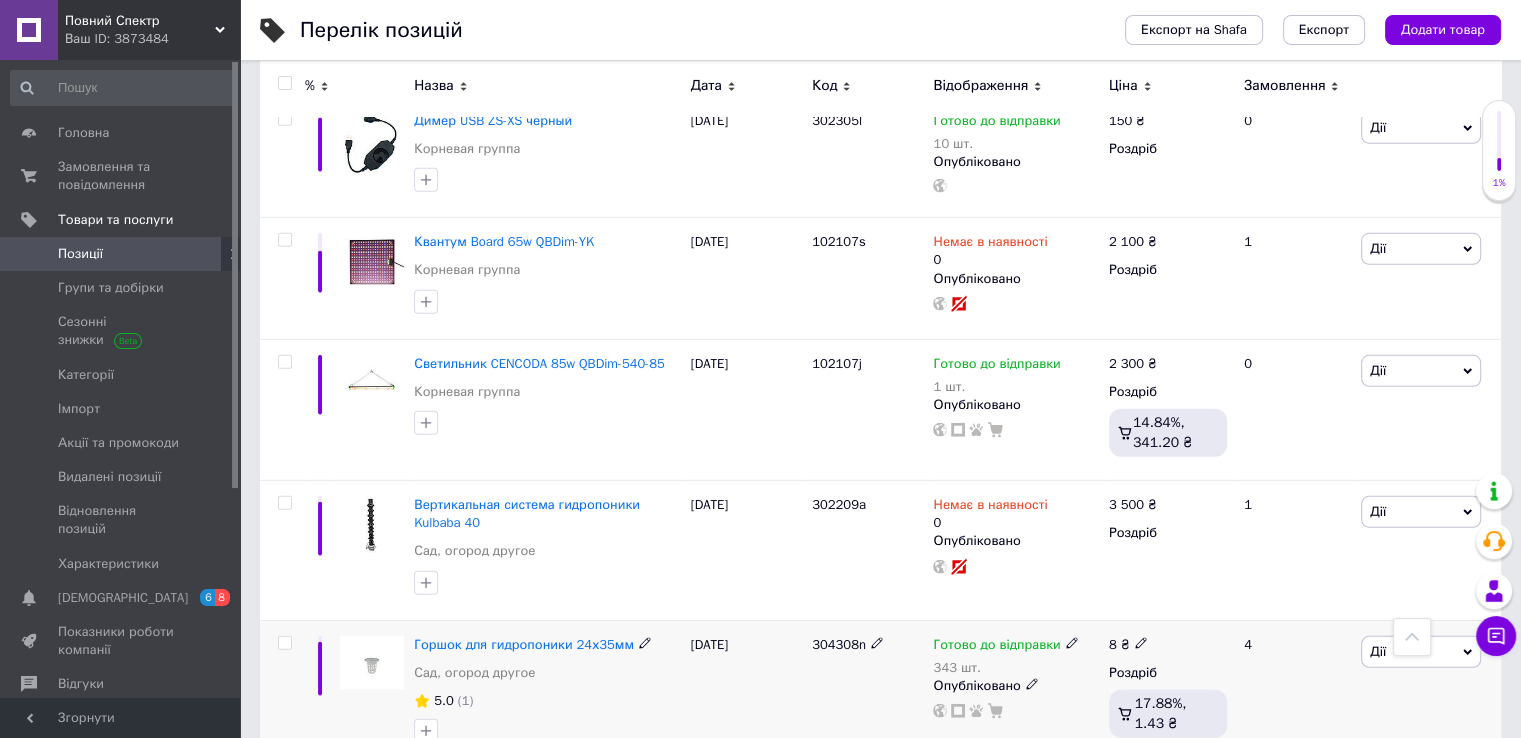 drag, startPoint x: 851, startPoint y: 514, endPoint x: 804, endPoint y: 514, distance: 47 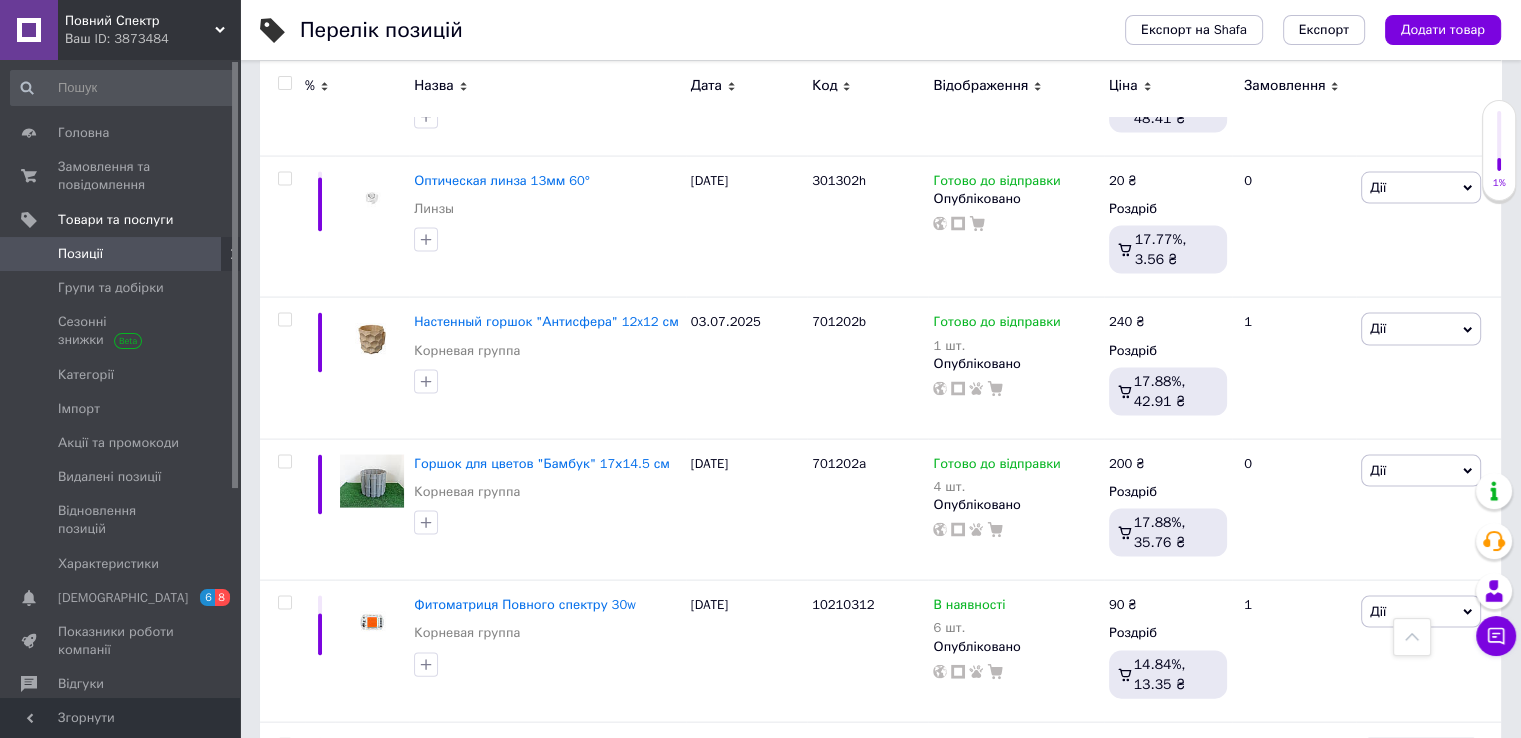 scroll, scrollTop: 0, scrollLeft: 0, axis: both 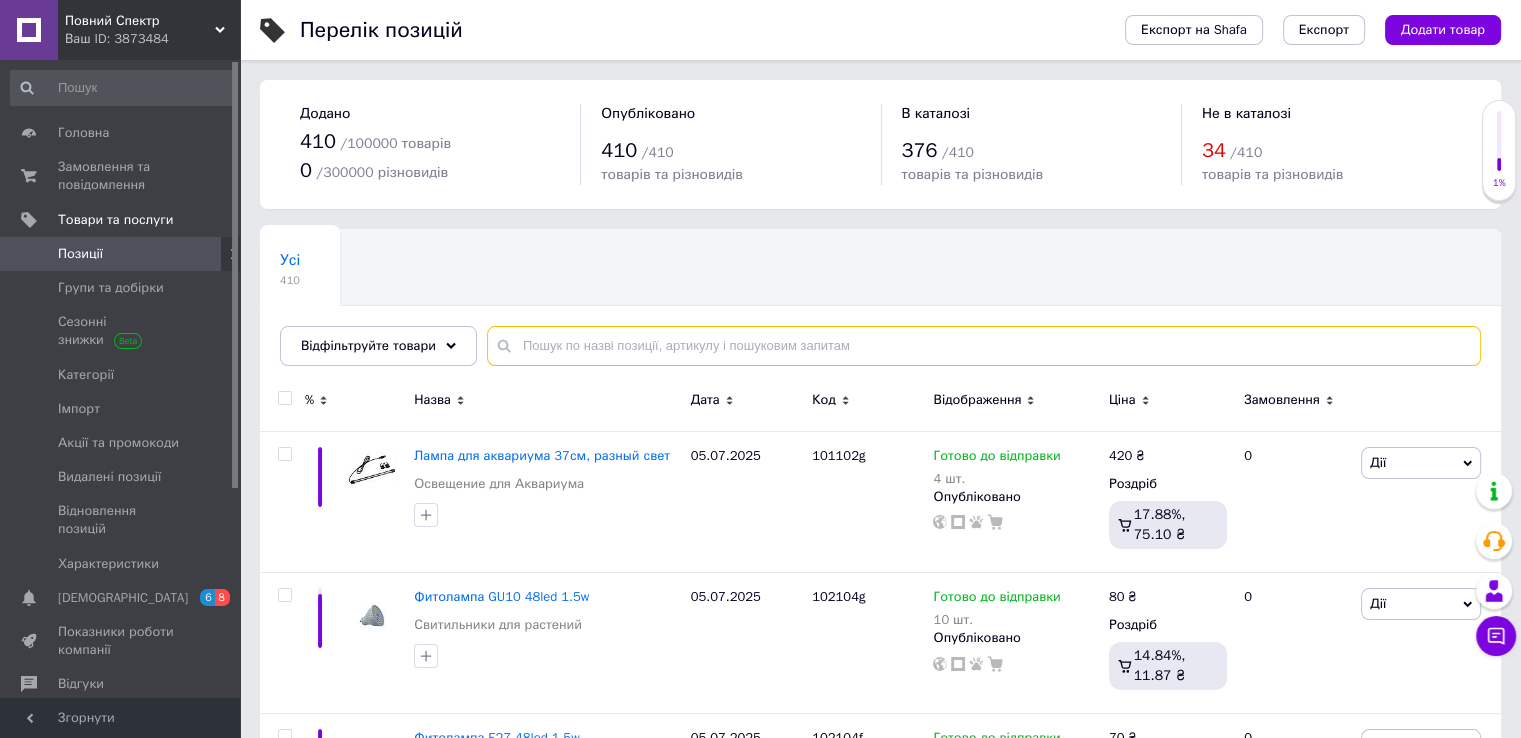 click at bounding box center (984, 346) 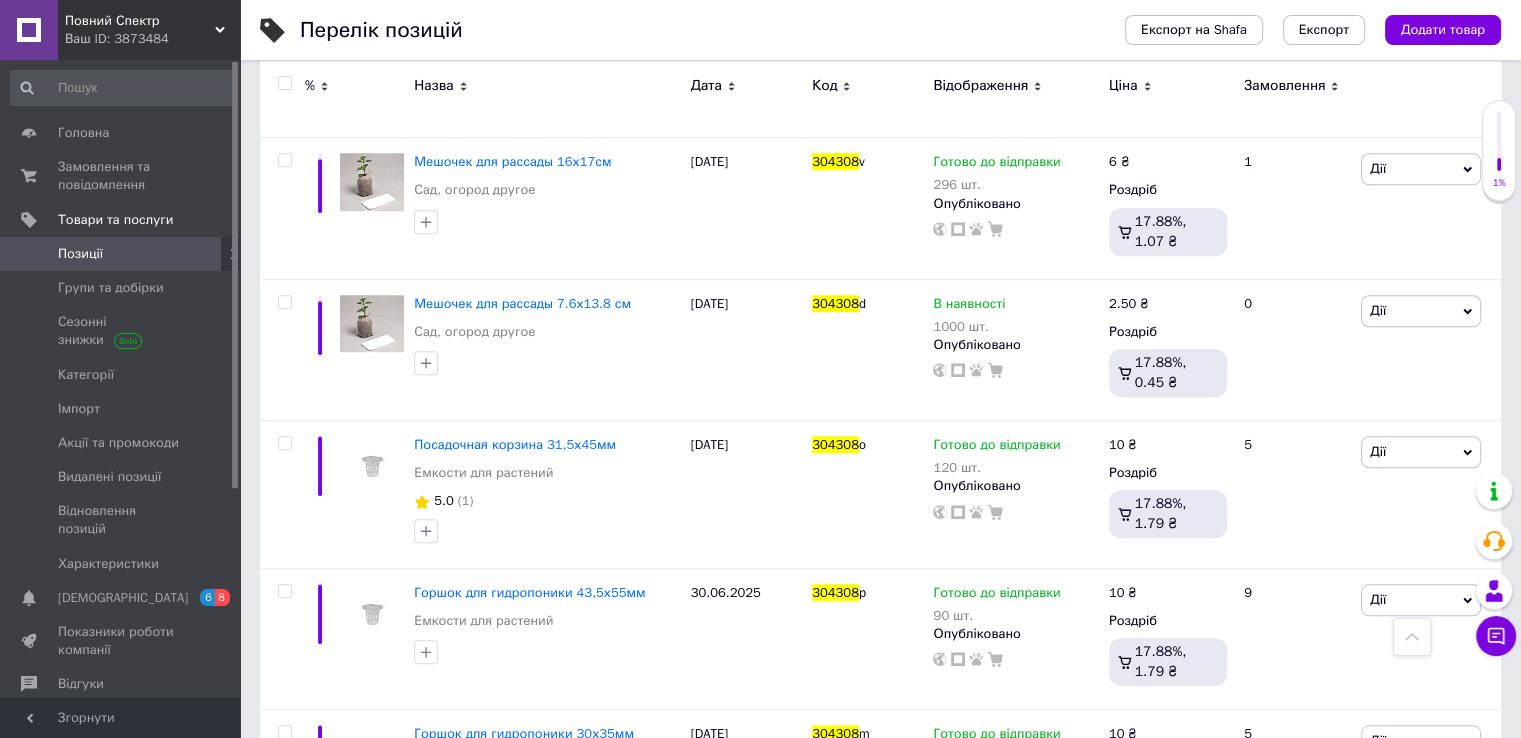 scroll, scrollTop: 1800, scrollLeft: 0, axis: vertical 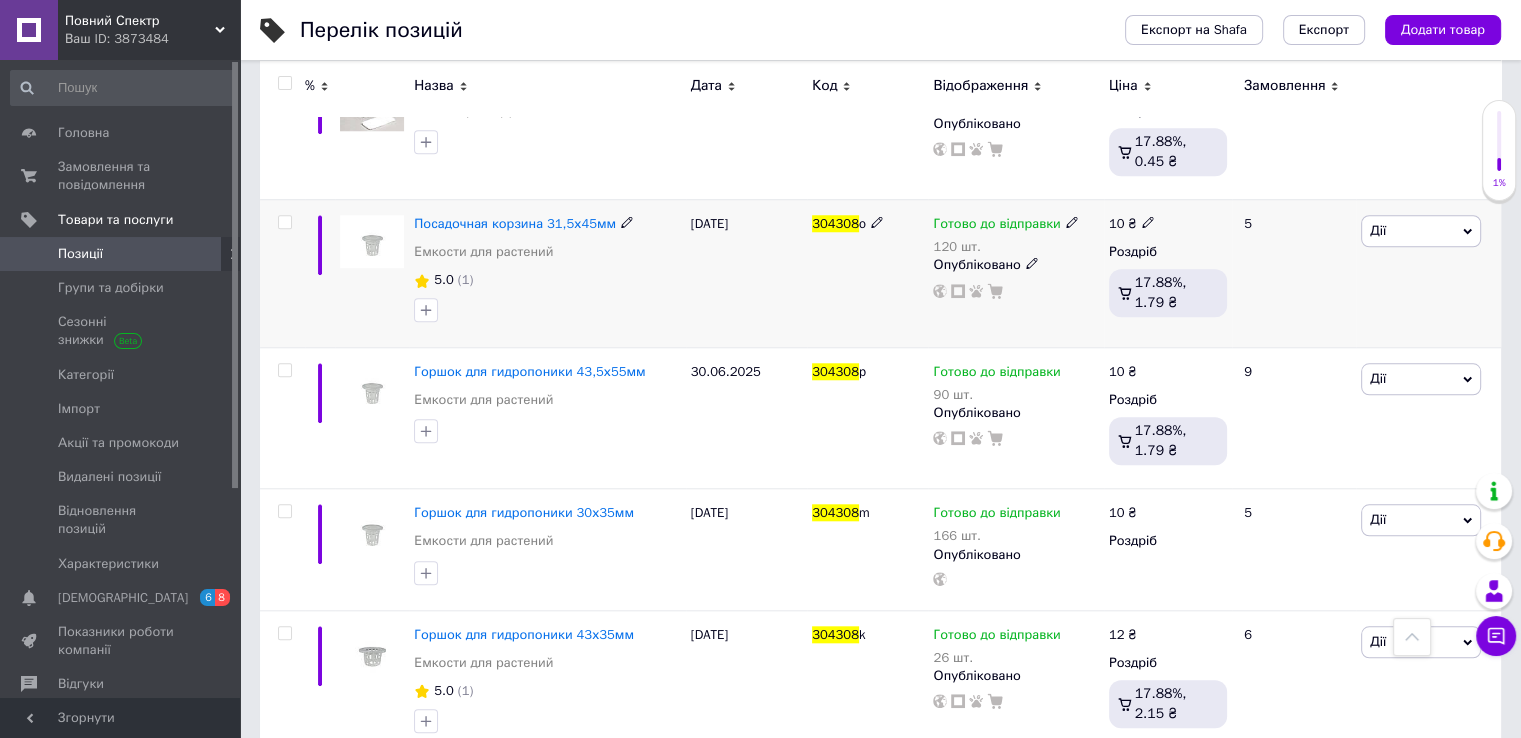 type on "304308" 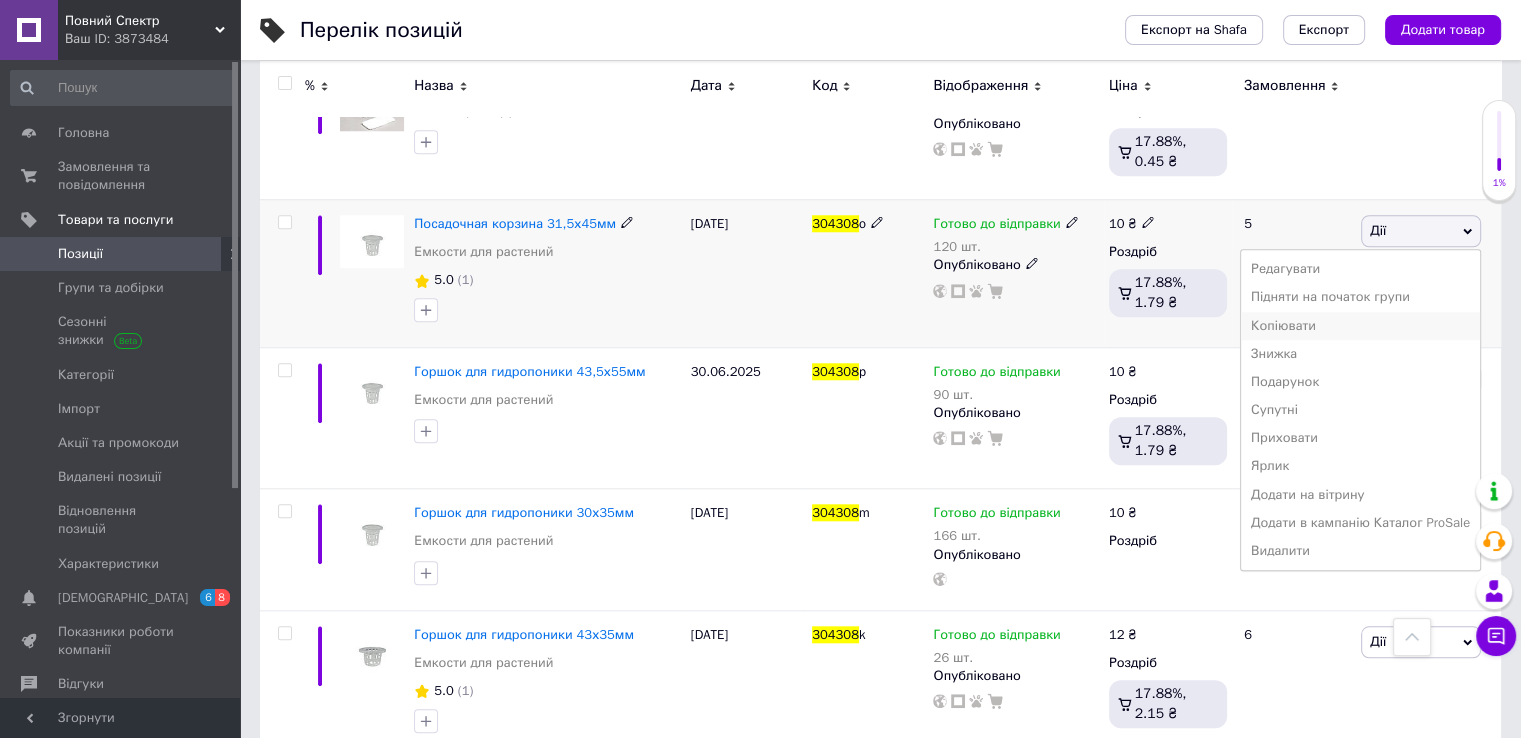 click on "Копіювати" at bounding box center (1360, 326) 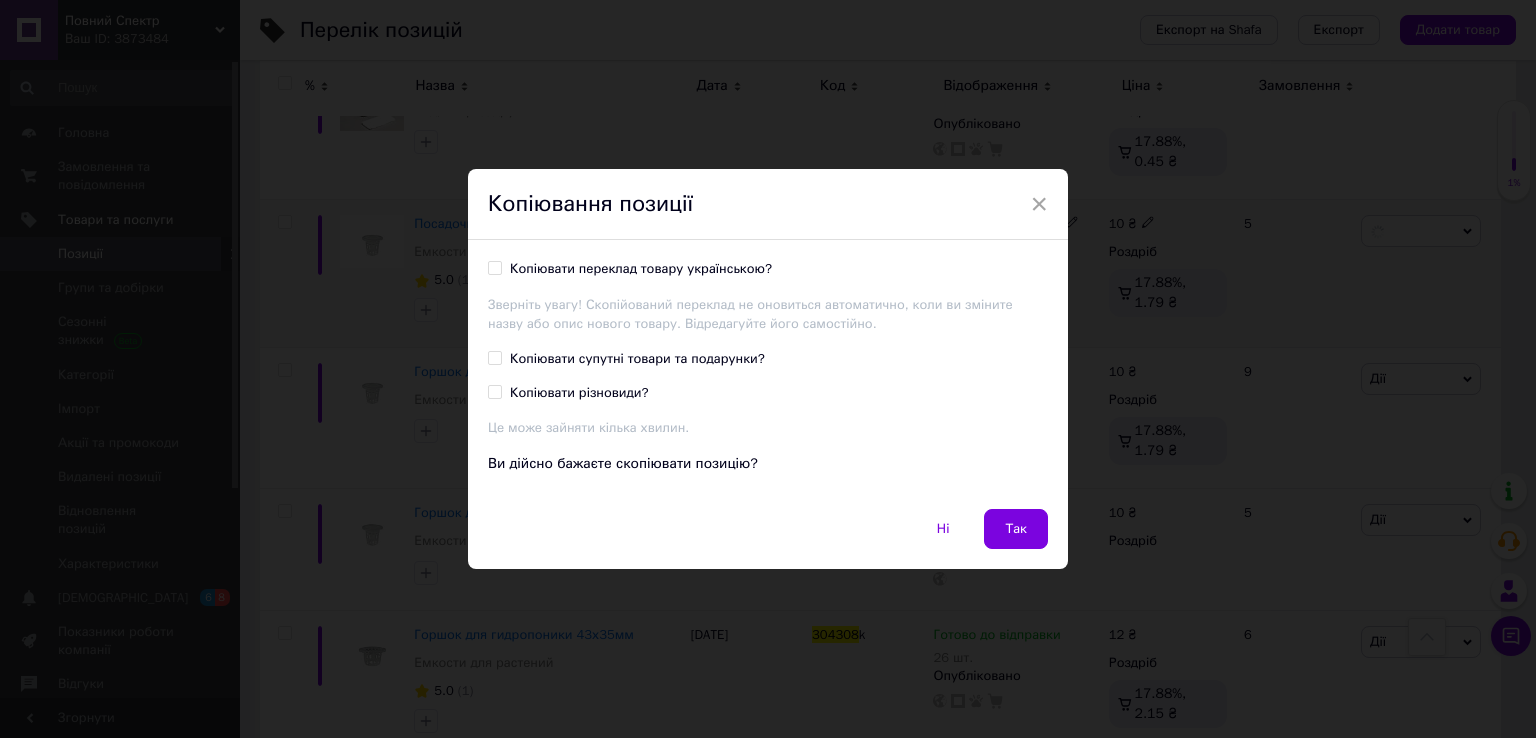 click on "Копіювати різновиди?" at bounding box center (579, 393) 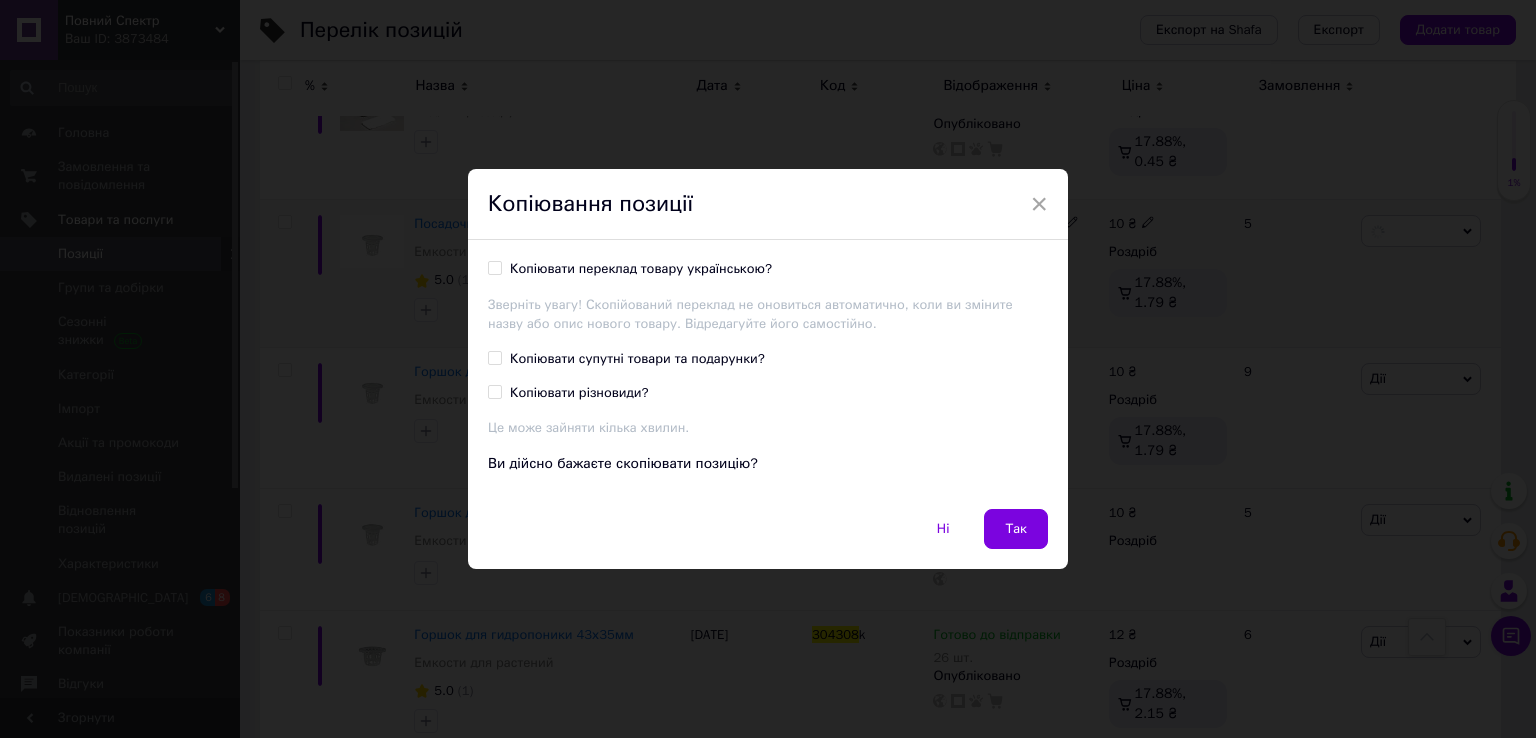 click on "Копіювати різновиди?" at bounding box center [494, 391] 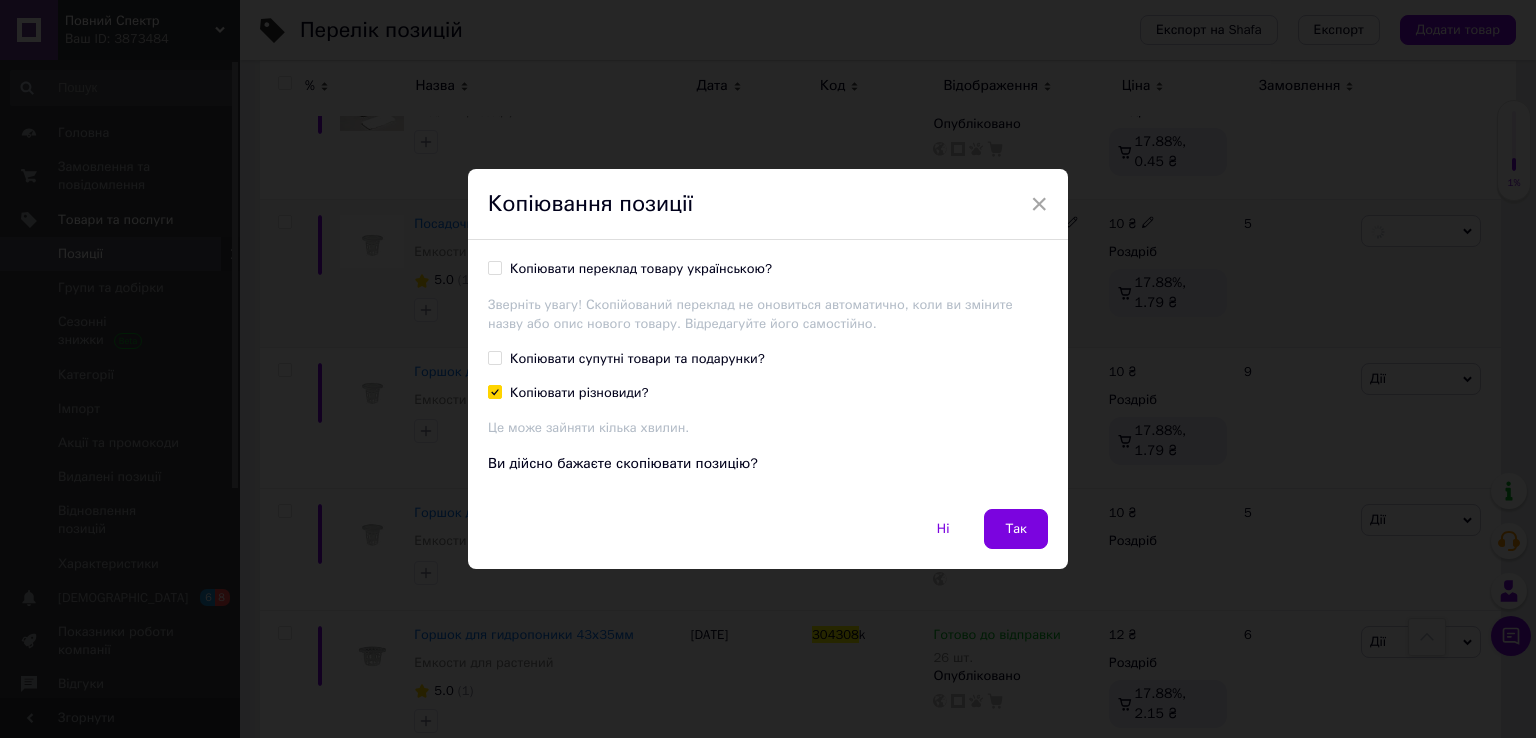 checkbox on "true" 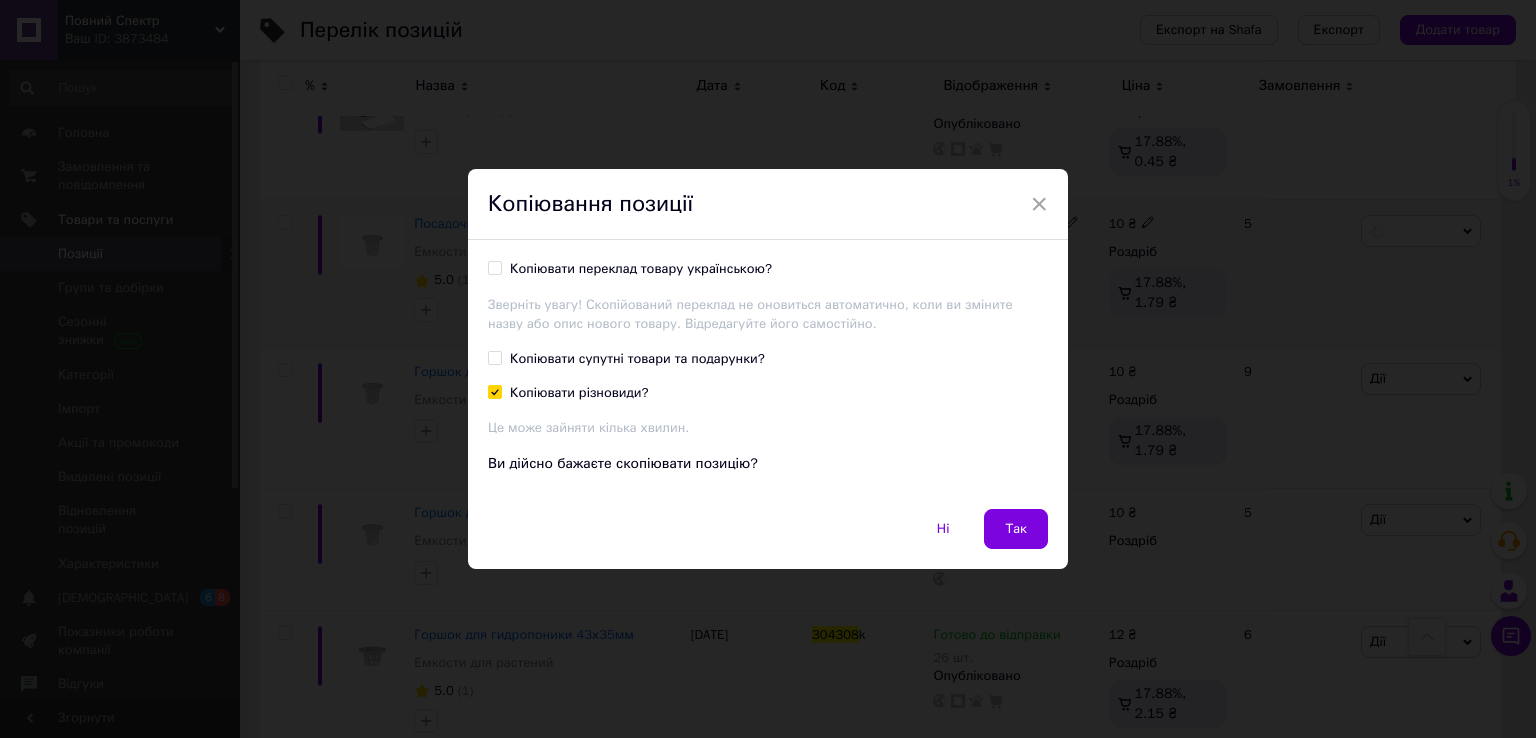 click on "Копіювати супутні товари та подарунки?" at bounding box center (637, 359) 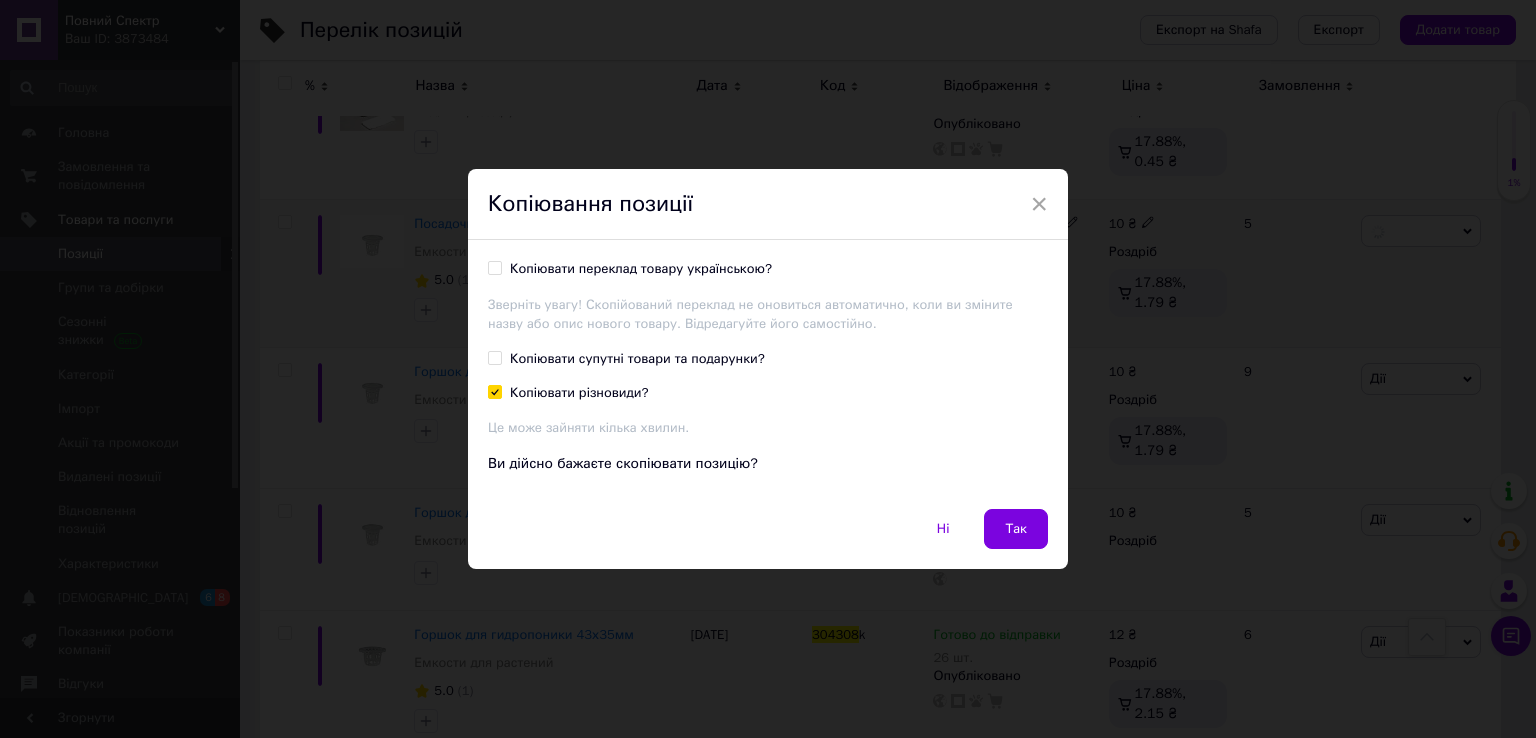 click on "Копіювати супутні товари та подарунки?" at bounding box center [494, 357] 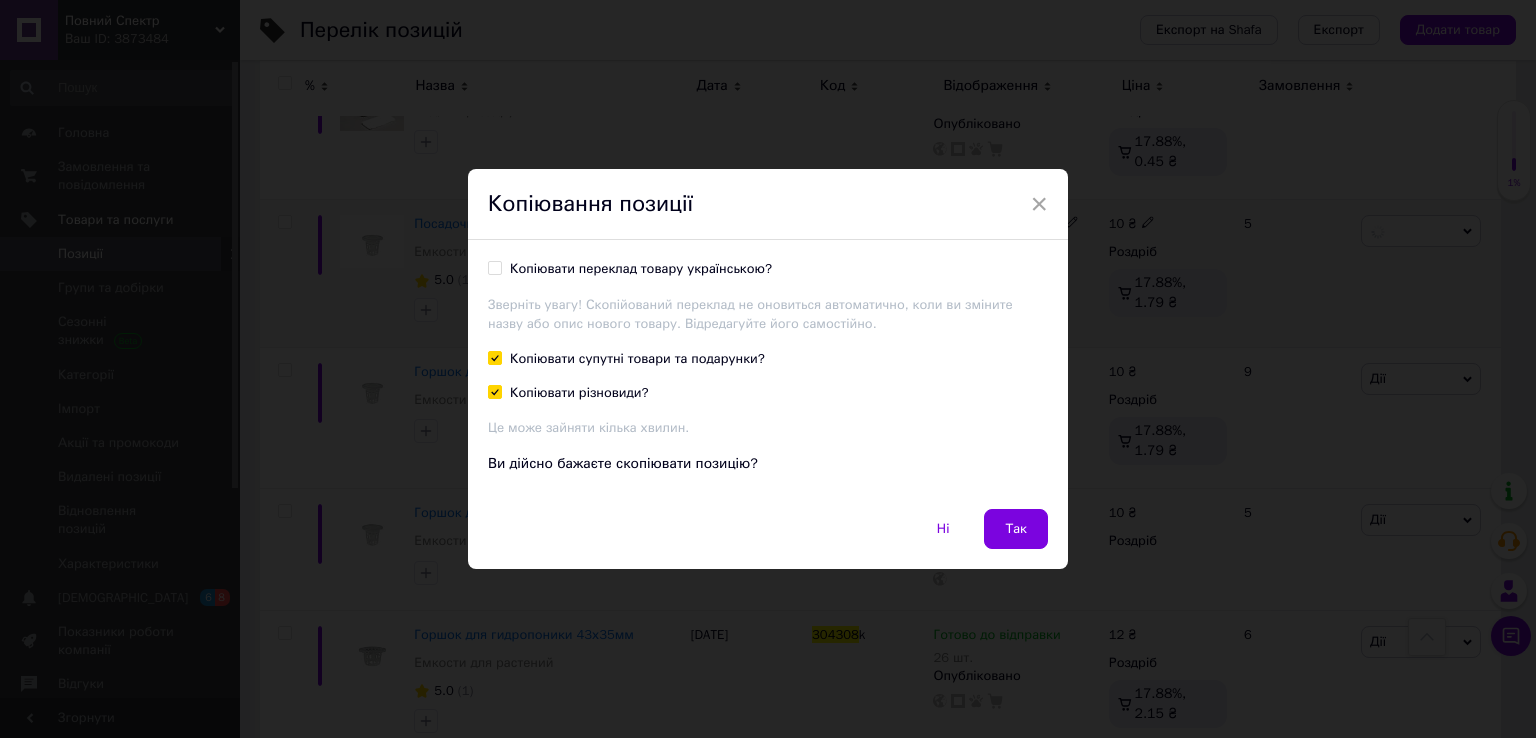 checkbox on "true" 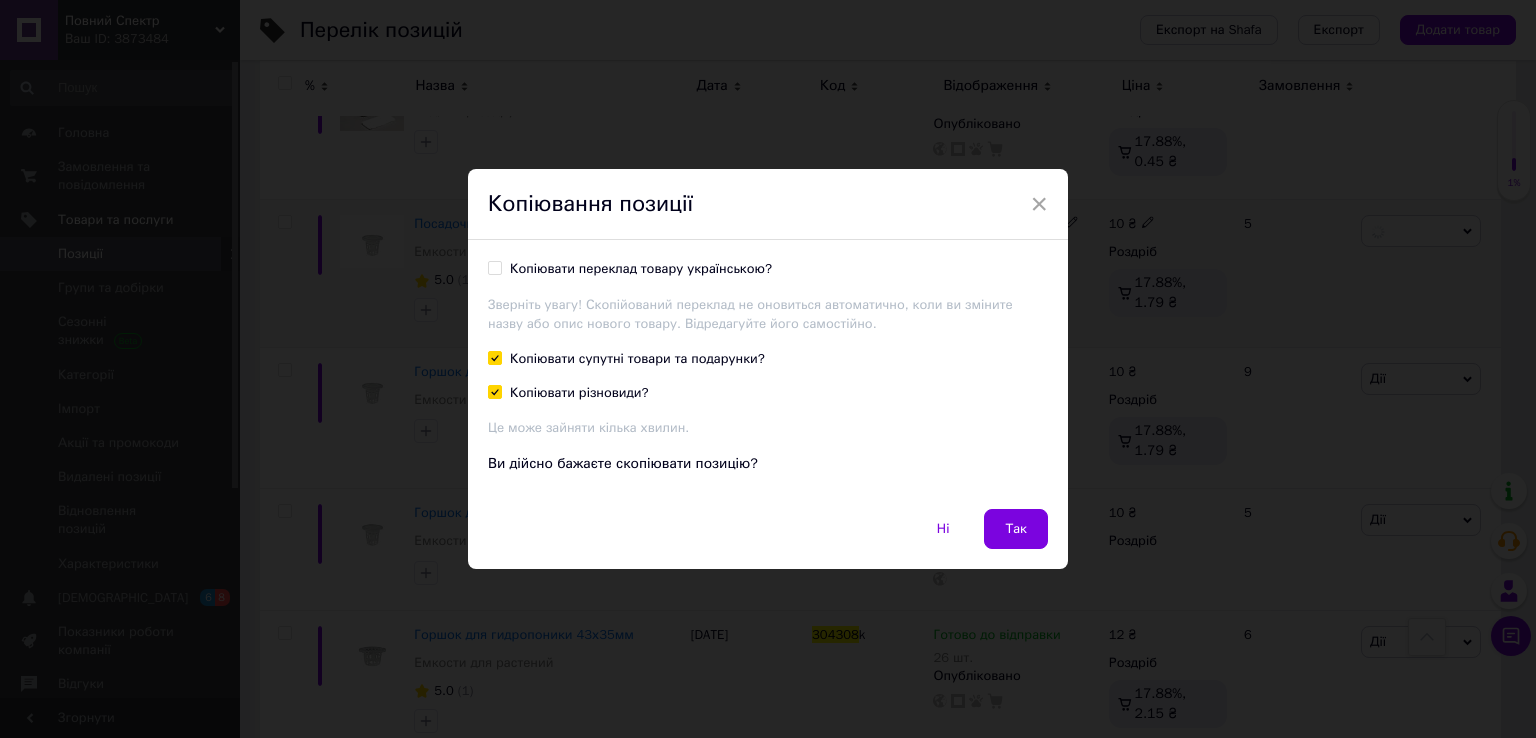 click on "Копіювати переклад товару українською?" at bounding box center [641, 269] 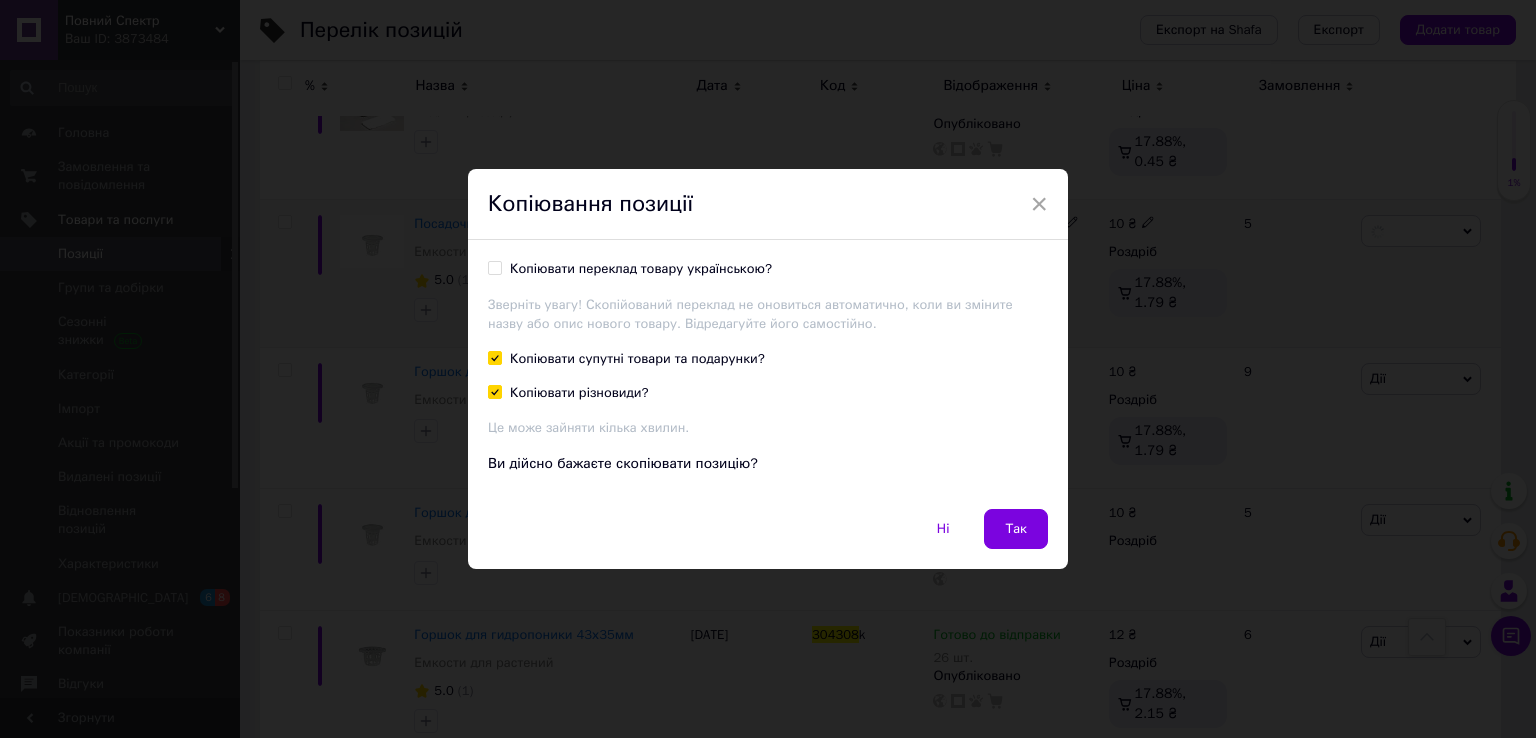 click on "Копіювати переклад товару українською?" at bounding box center (494, 267) 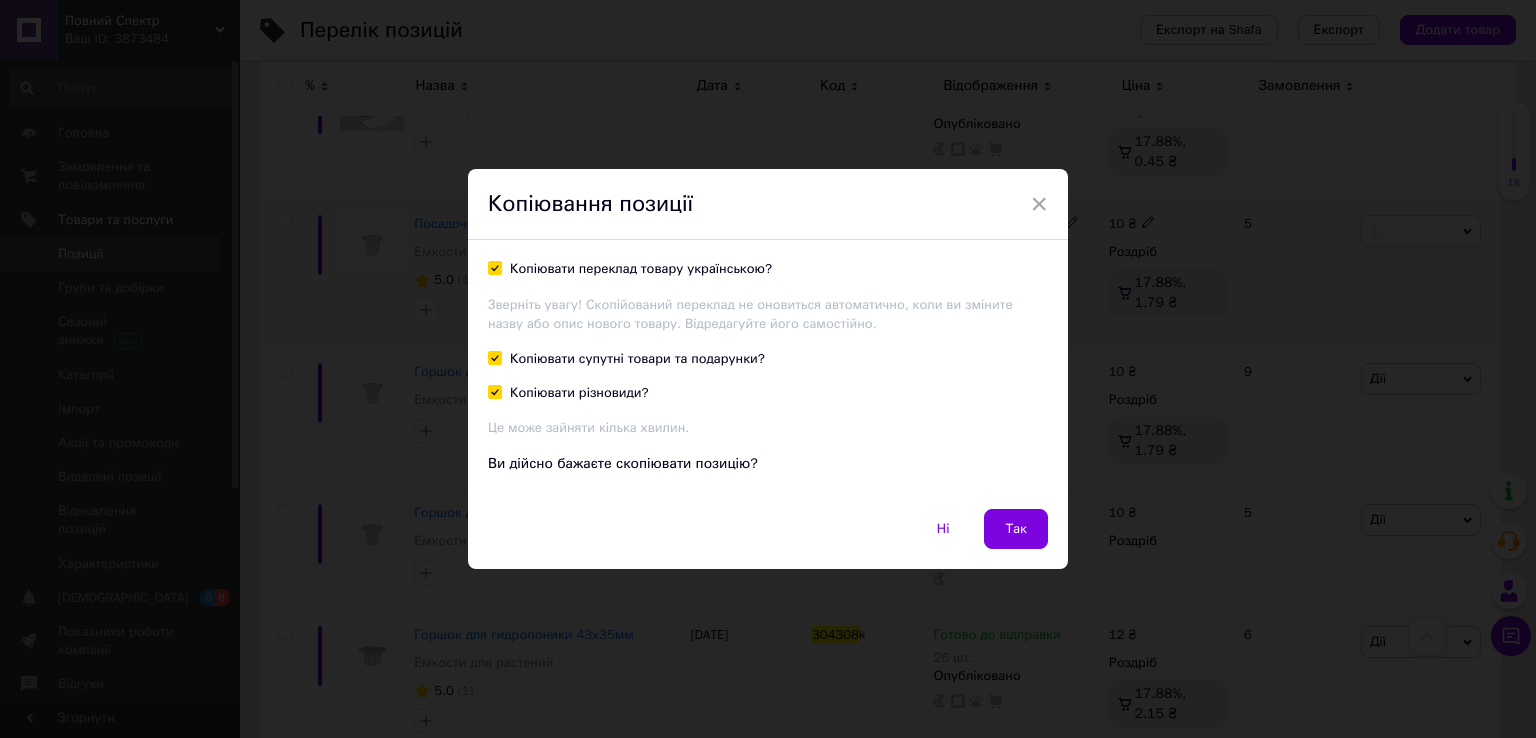 checkbox on "true" 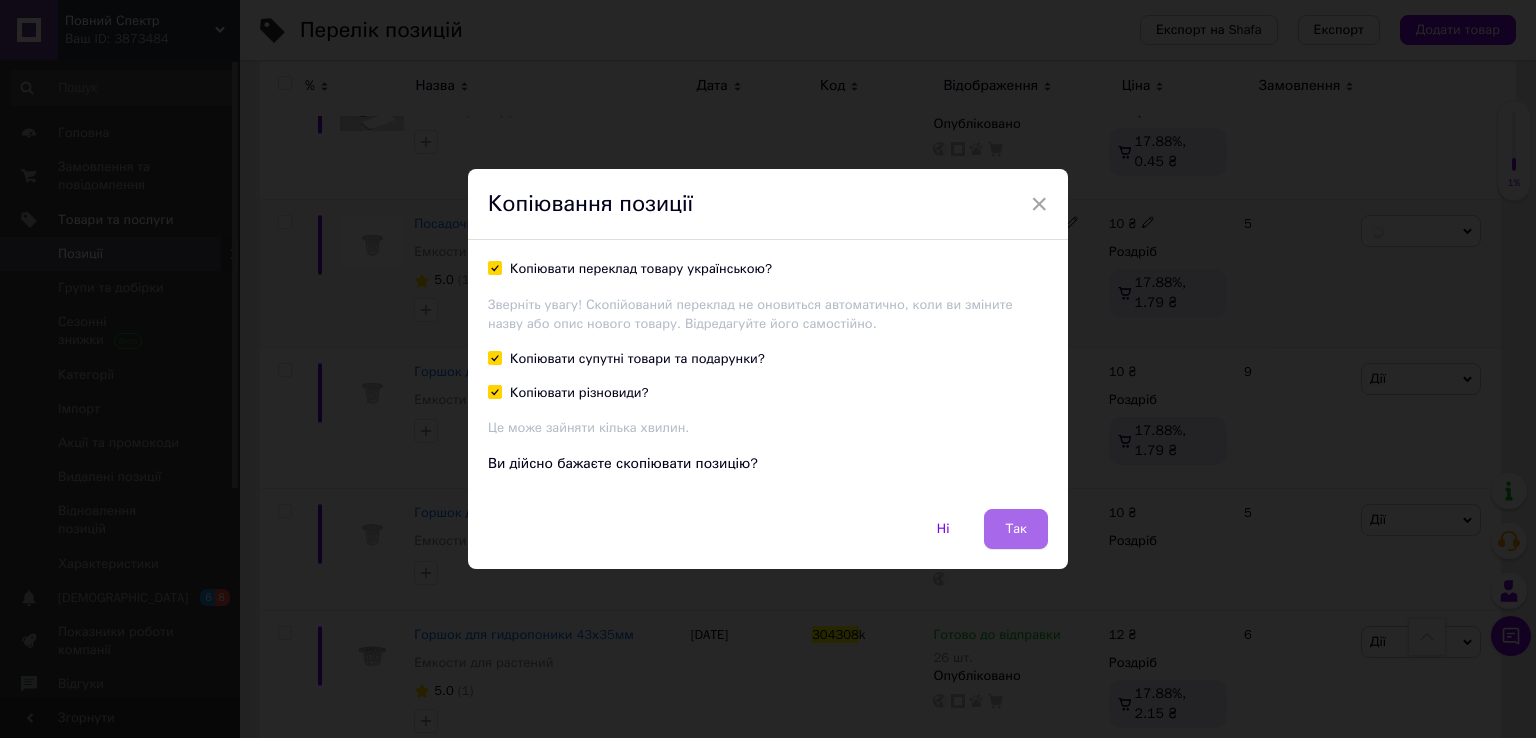 click on "Так" at bounding box center (1016, 529) 